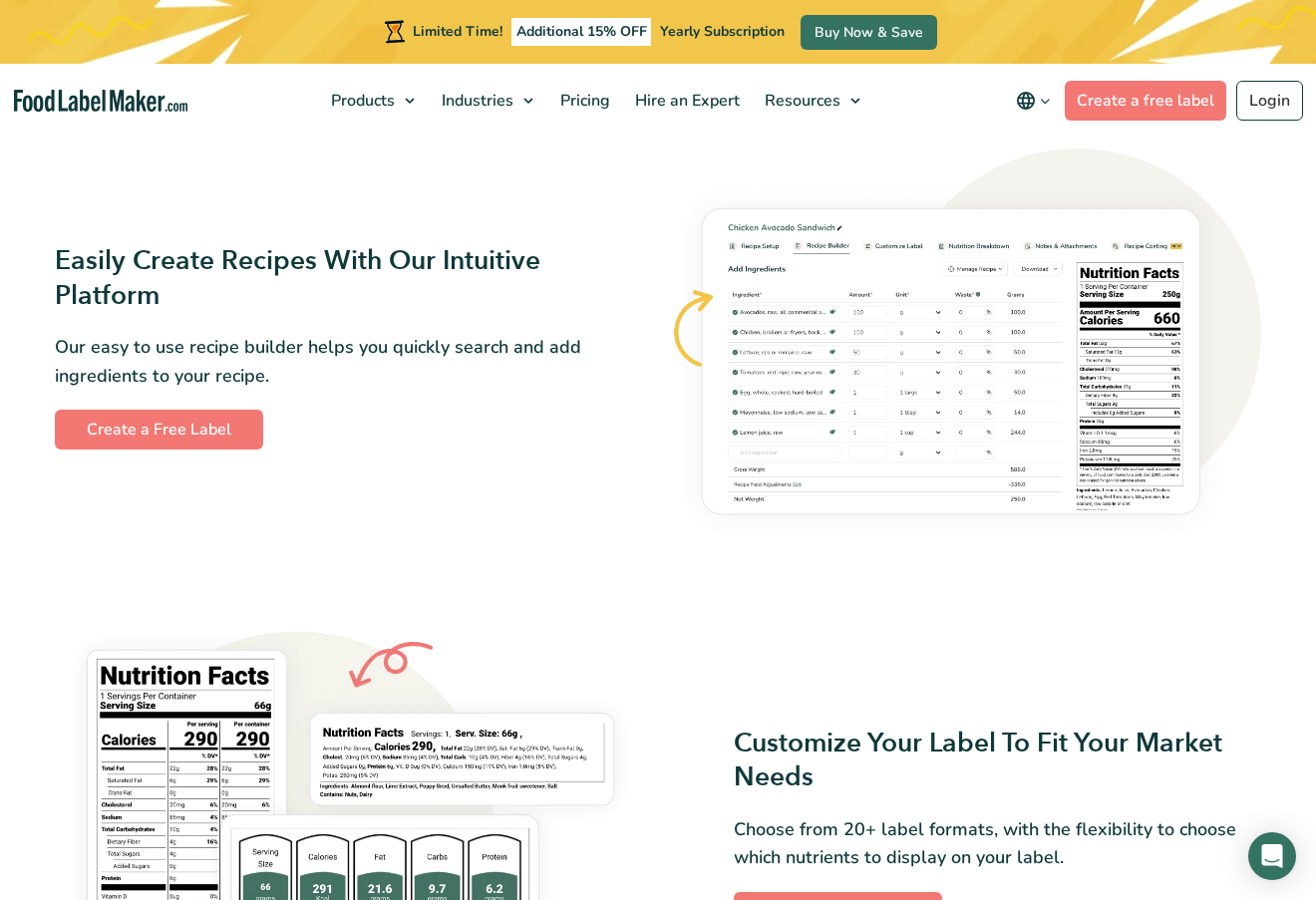 scroll, scrollTop: 1170, scrollLeft: 0, axis: vertical 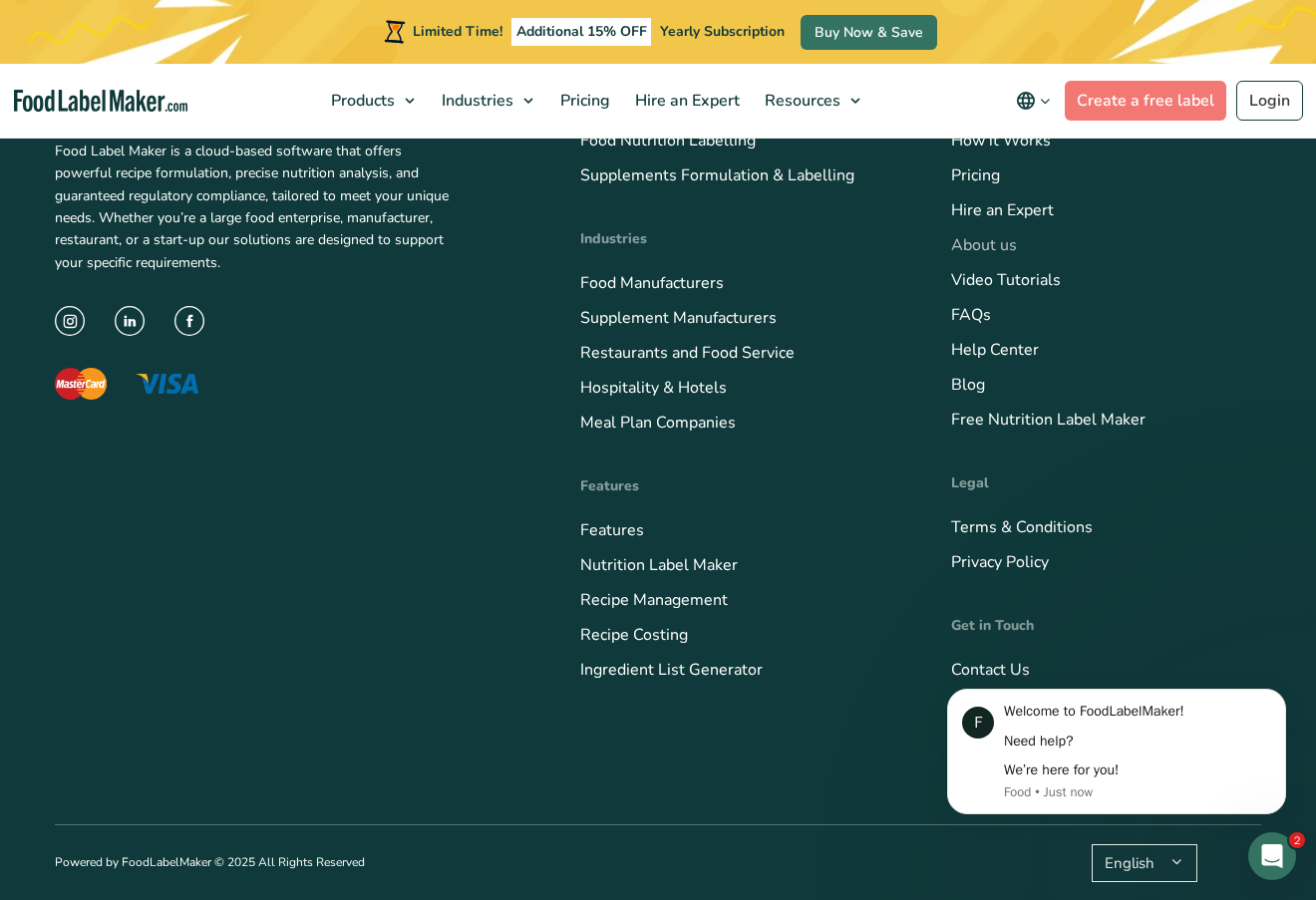 click on "About us" at bounding box center [984, 245] 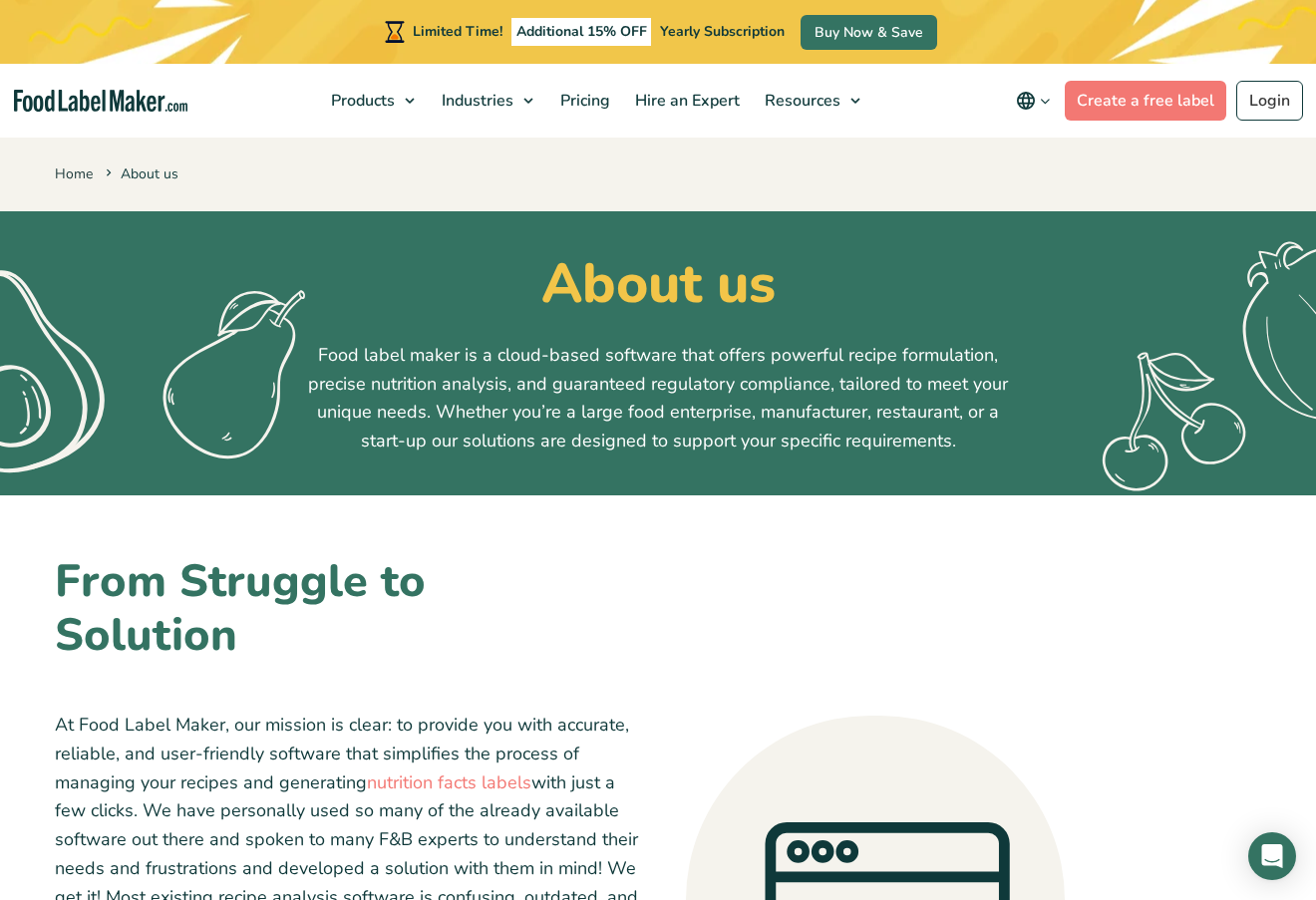 scroll, scrollTop: 0, scrollLeft: 0, axis: both 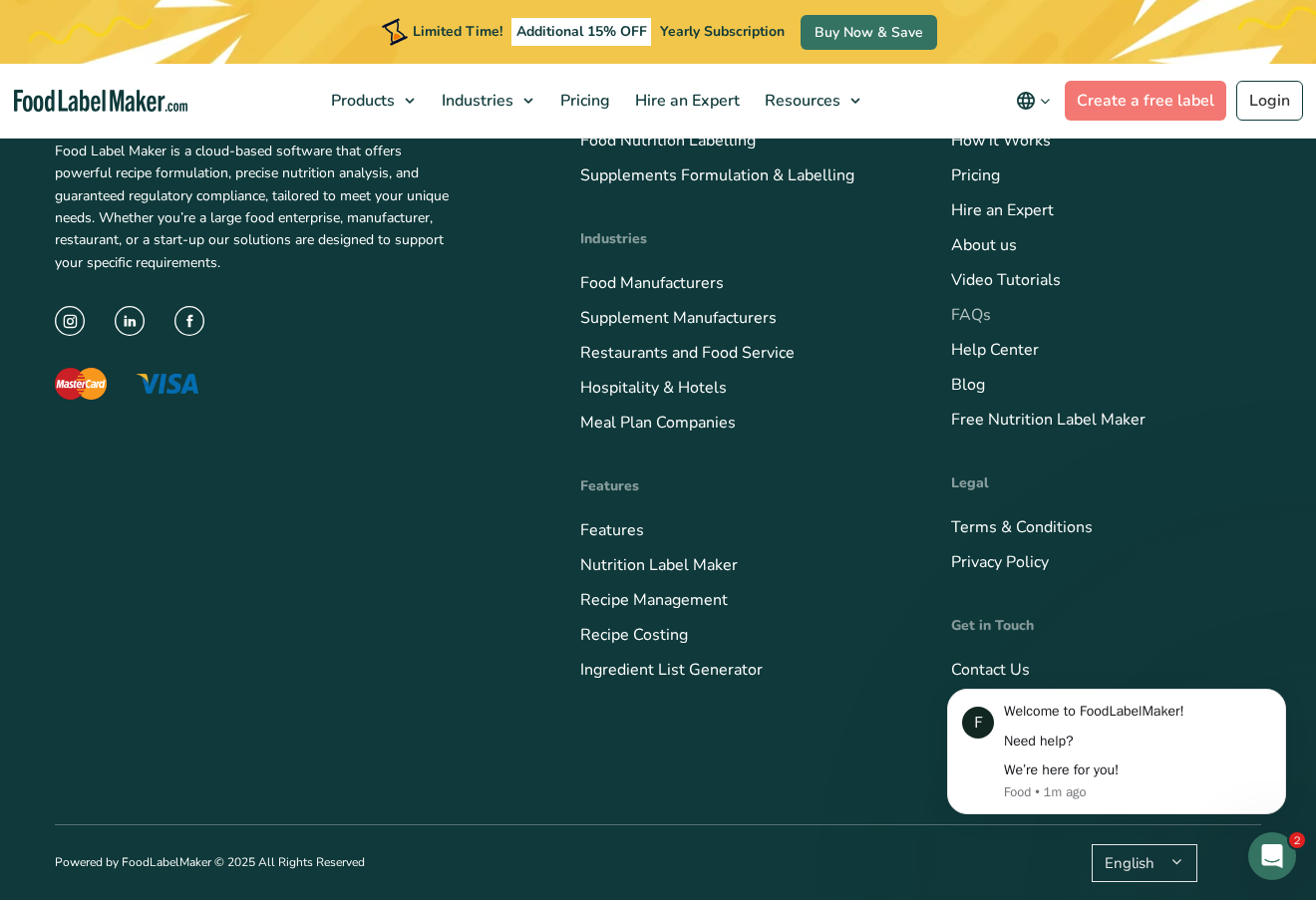 click on "FAQs" at bounding box center (971, 315) 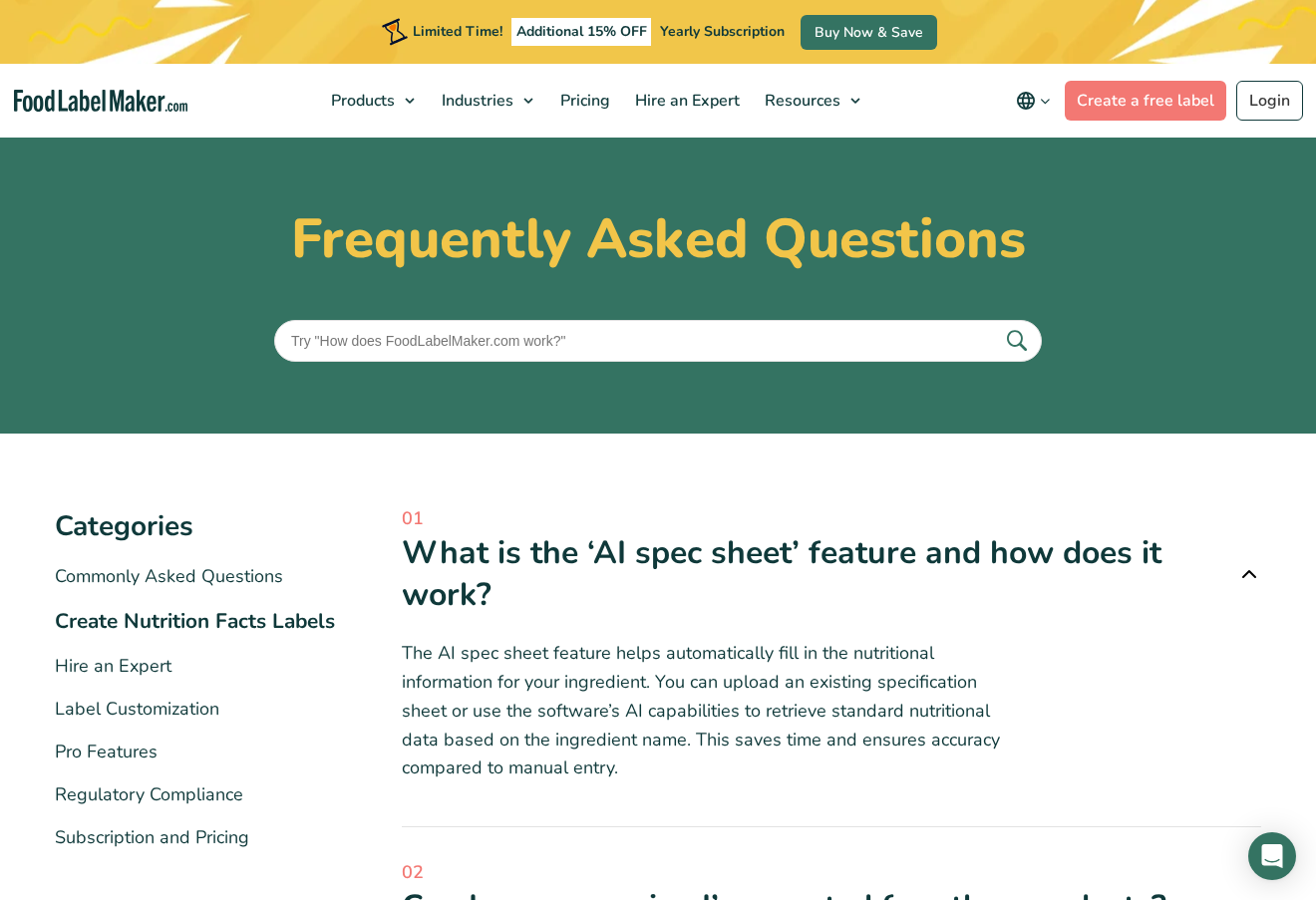 scroll, scrollTop: 698, scrollLeft: 0, axis: vertical 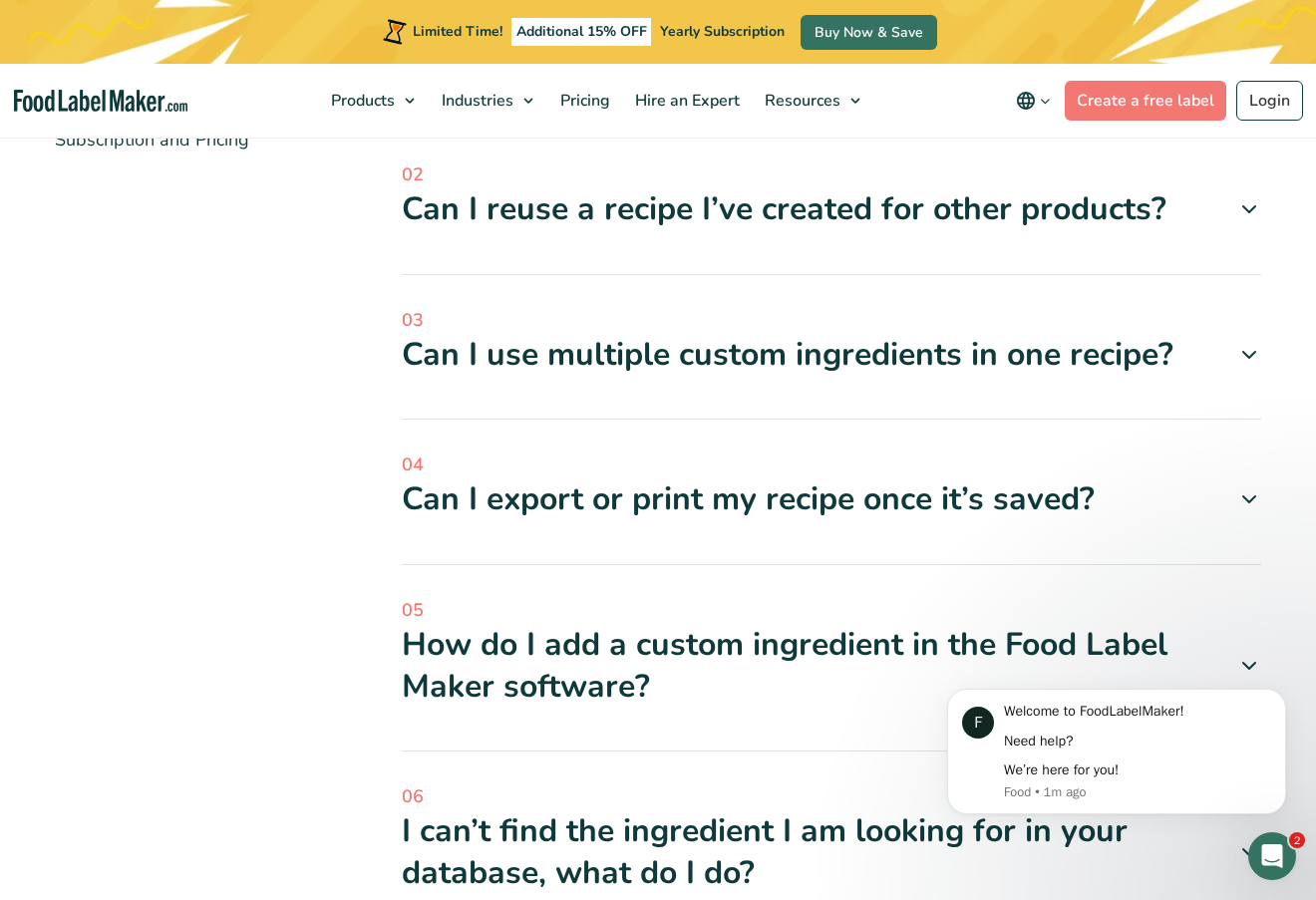 click at bounding box center [1241, 499] 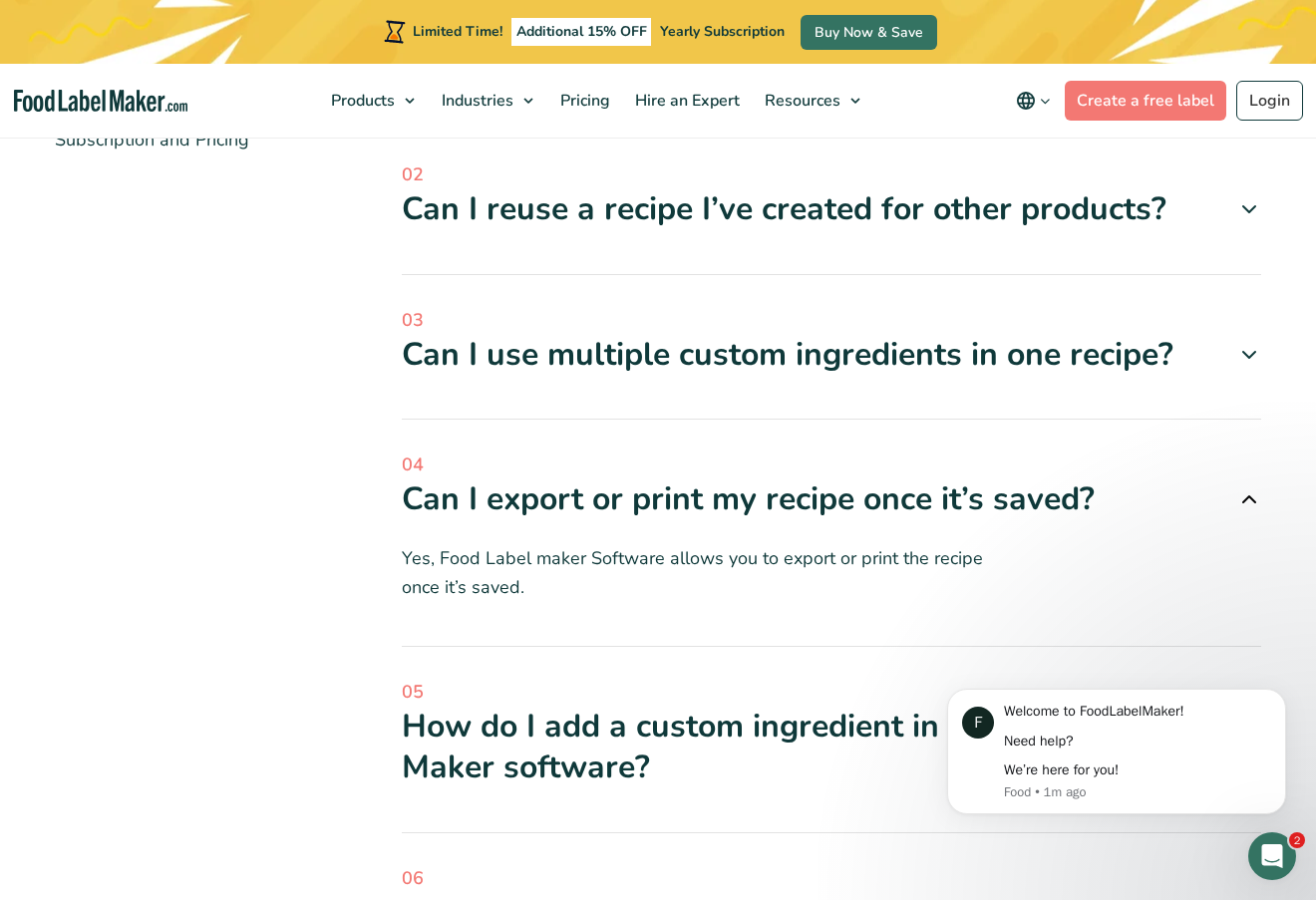 click at bounding box center [1249, 499] 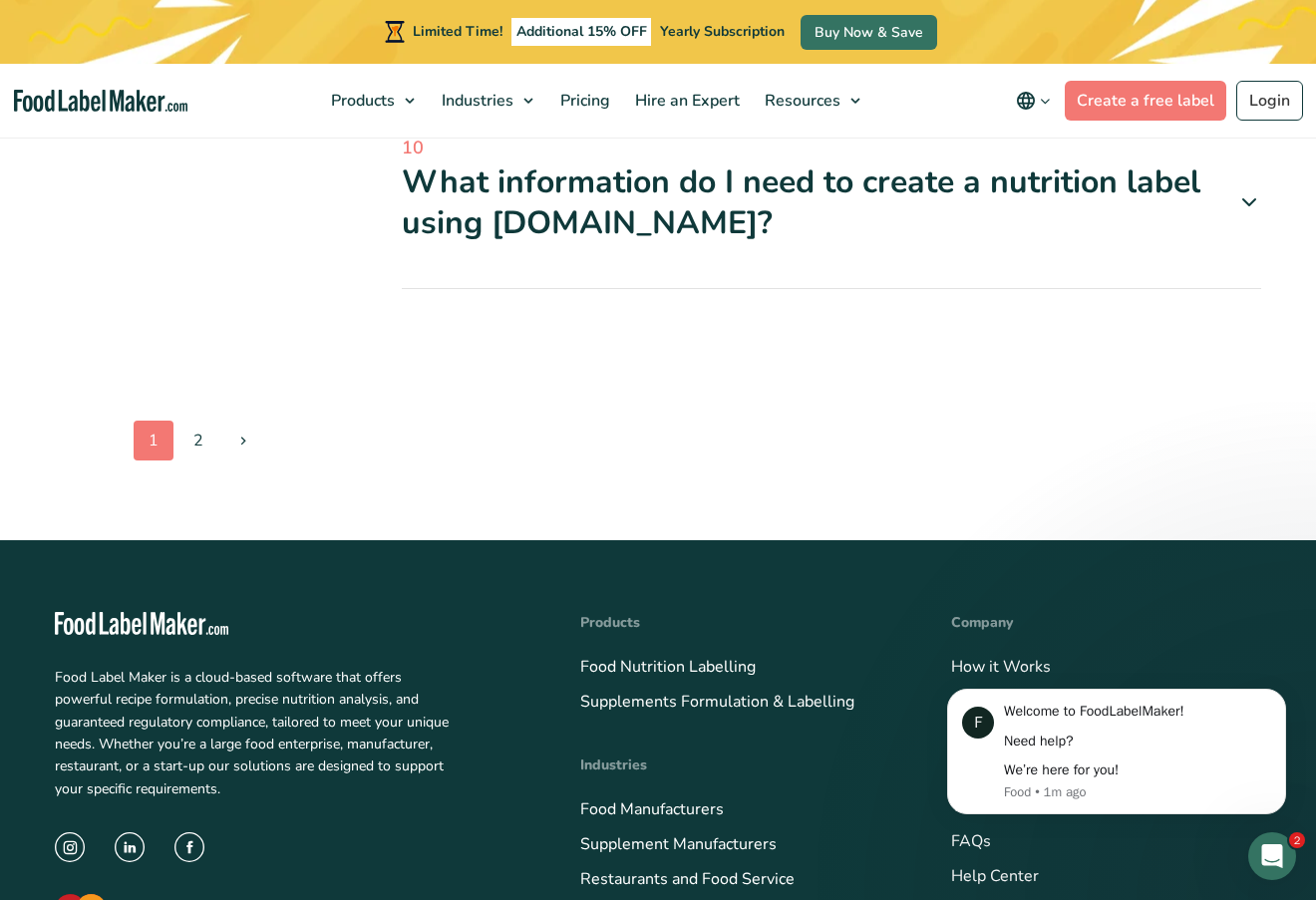 scroll, scrollTop: 2492, scrollLeft: 0, axis: vertical 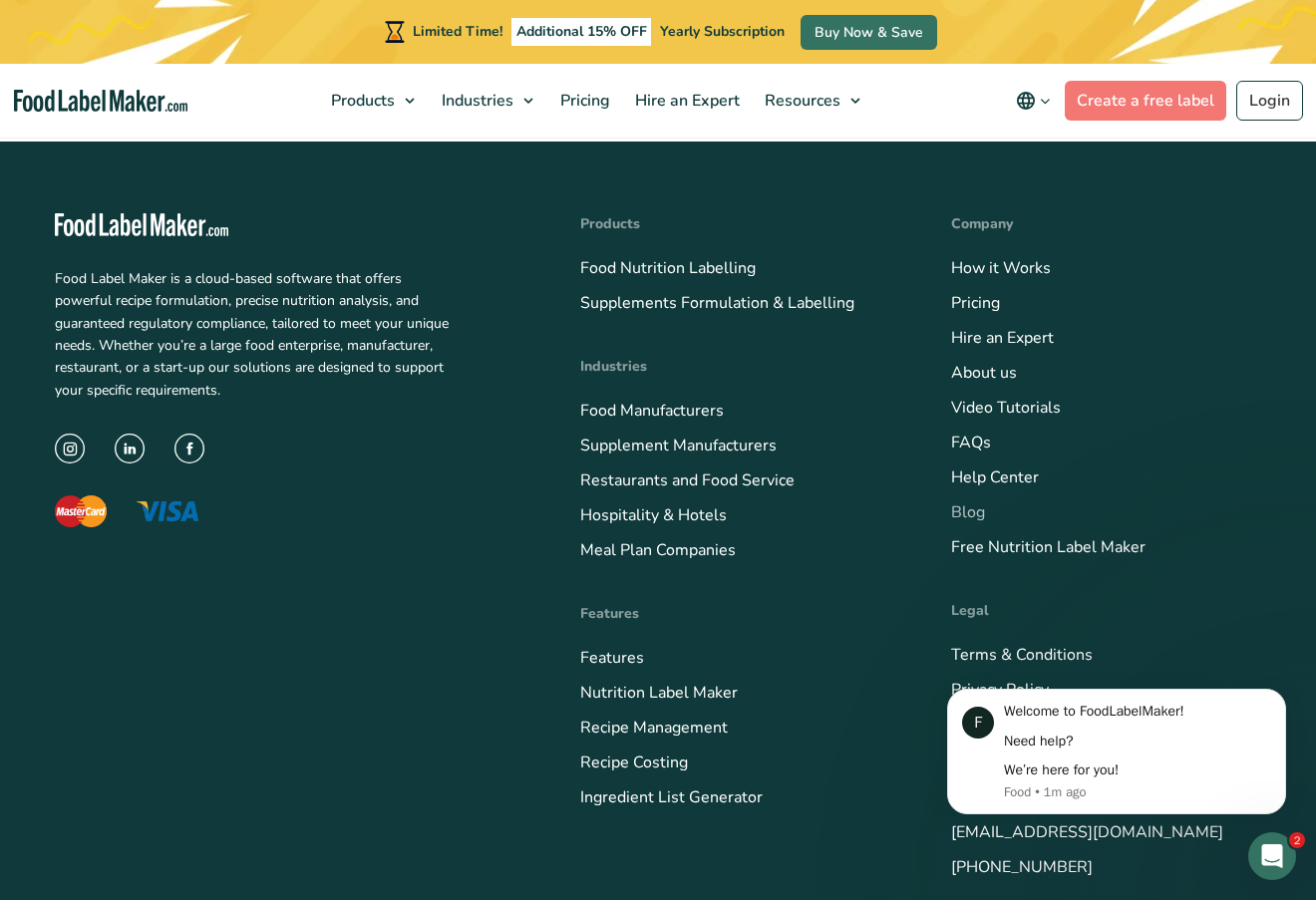 click on "Blog" at bounding box center (968, 512) 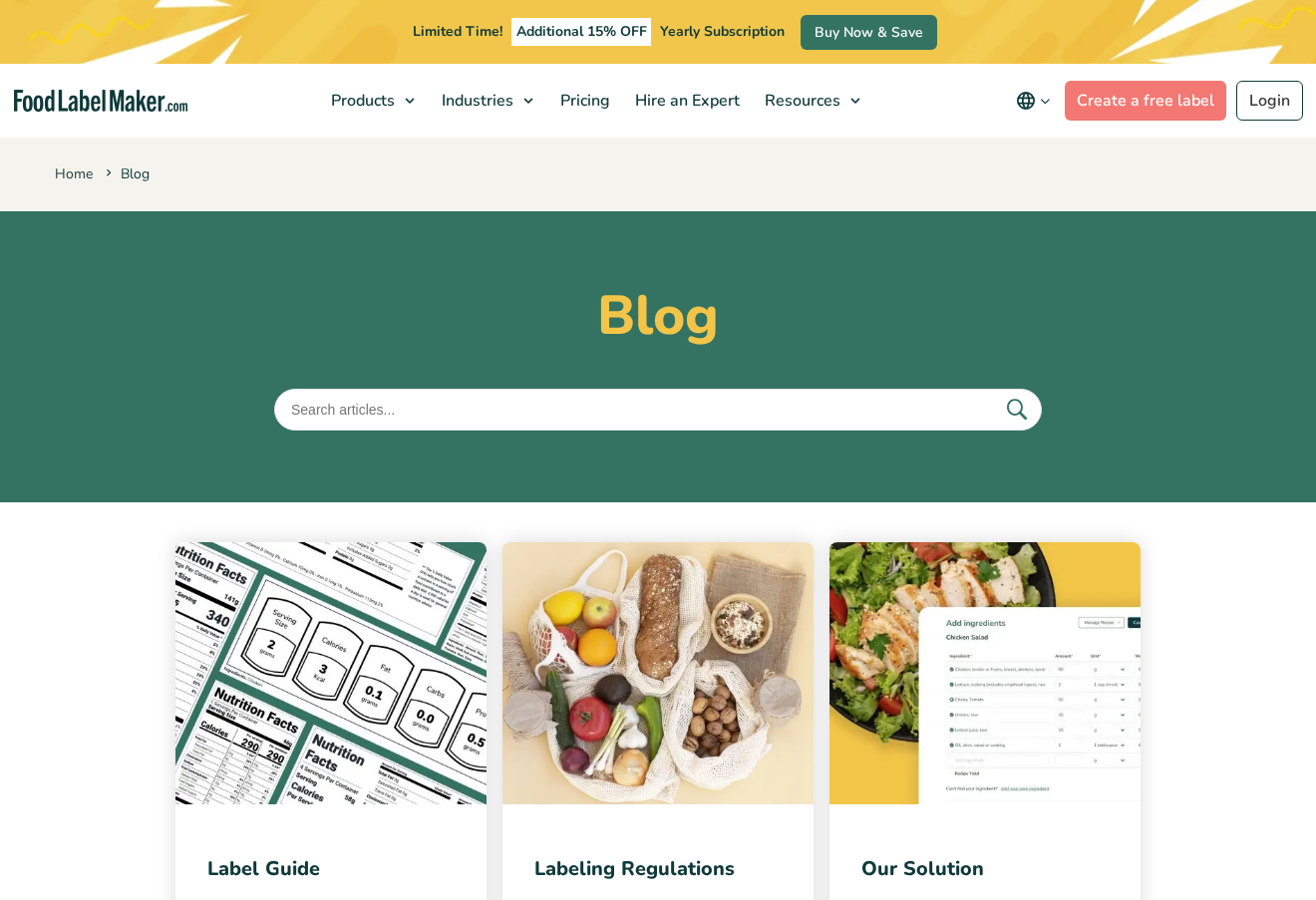 scroll, scrollTop: 0, scrollLeft: 0, axis: both 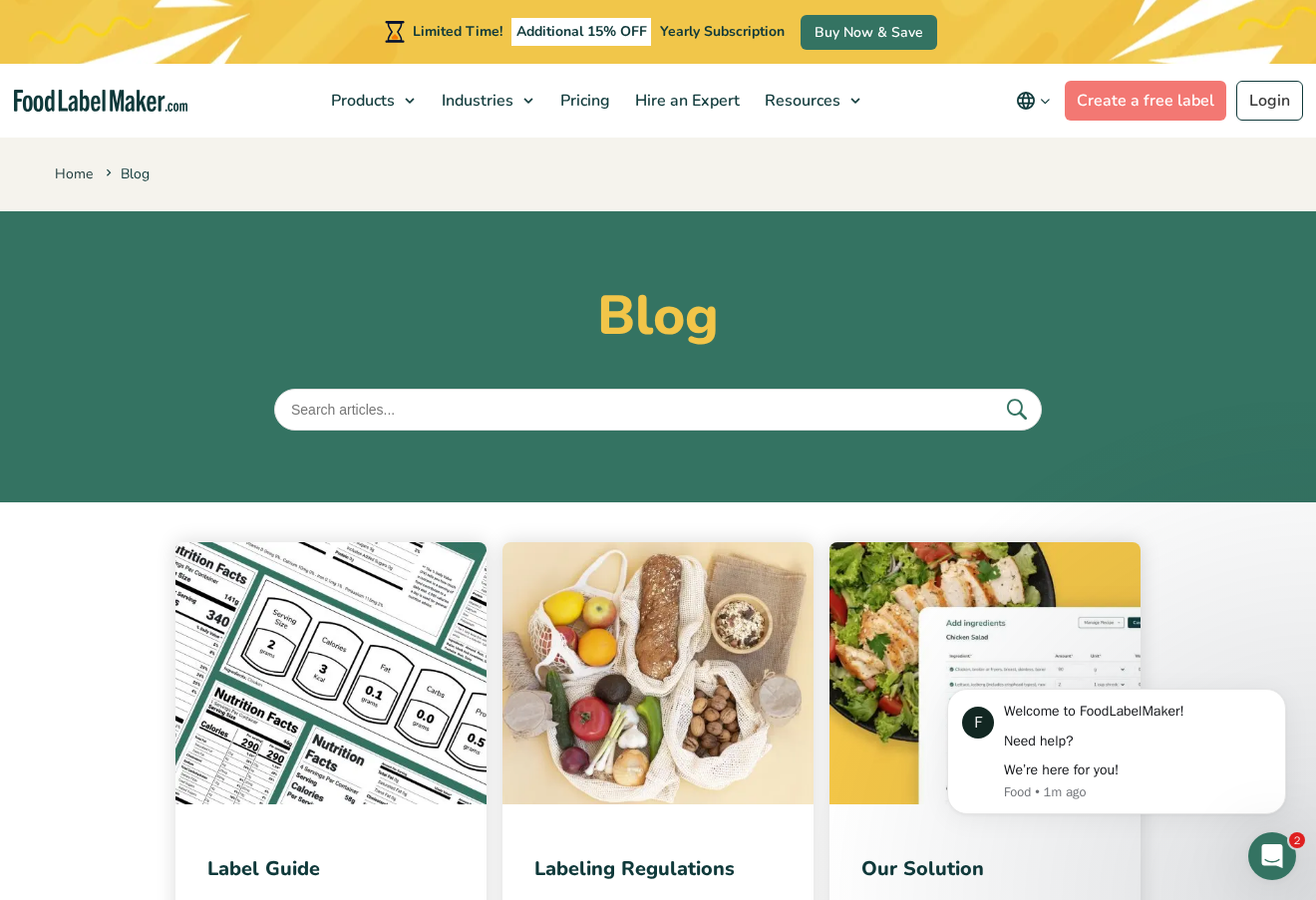 click at bounding box center (1045, 101) 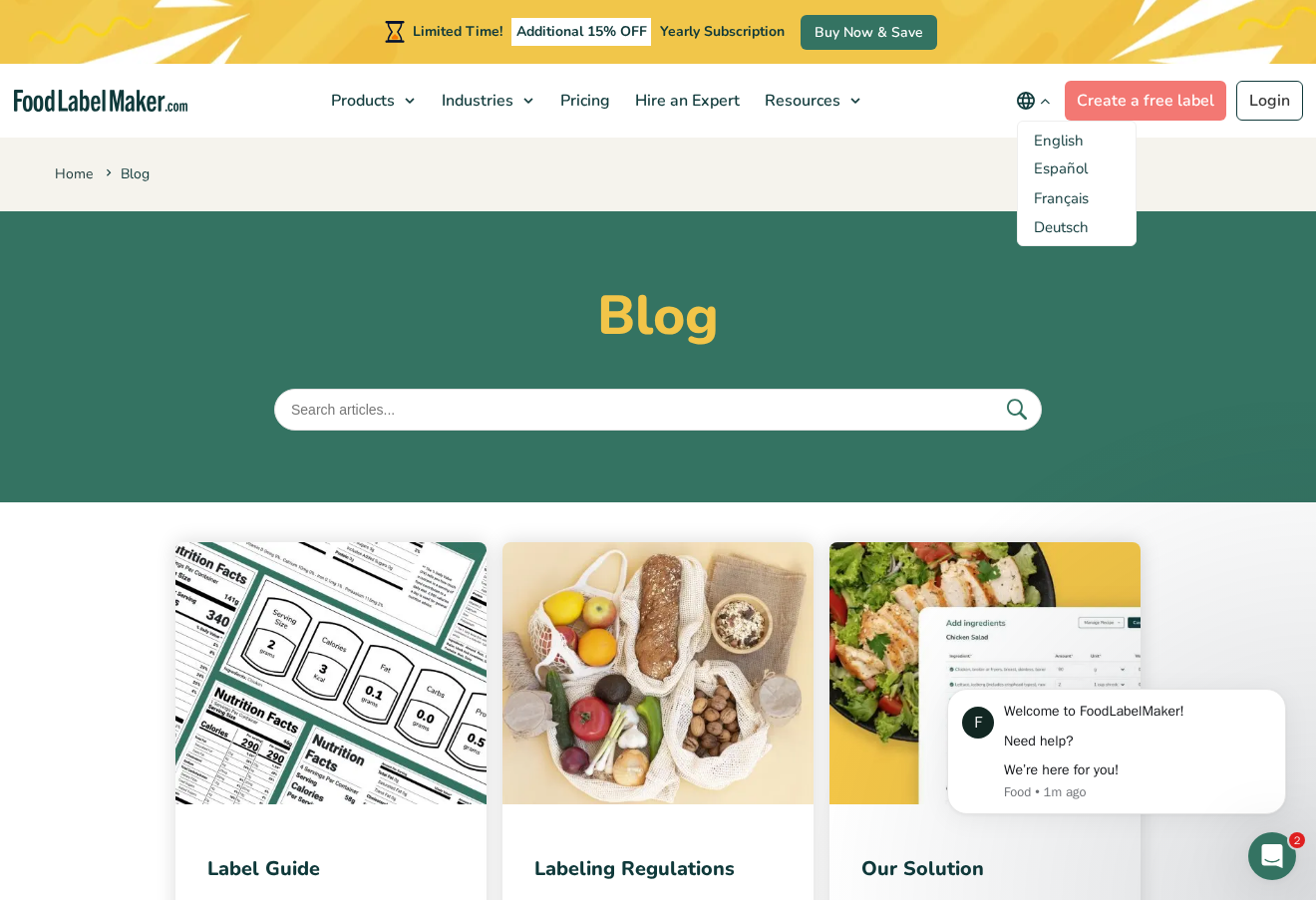 click at bounding box center [1045, 101] 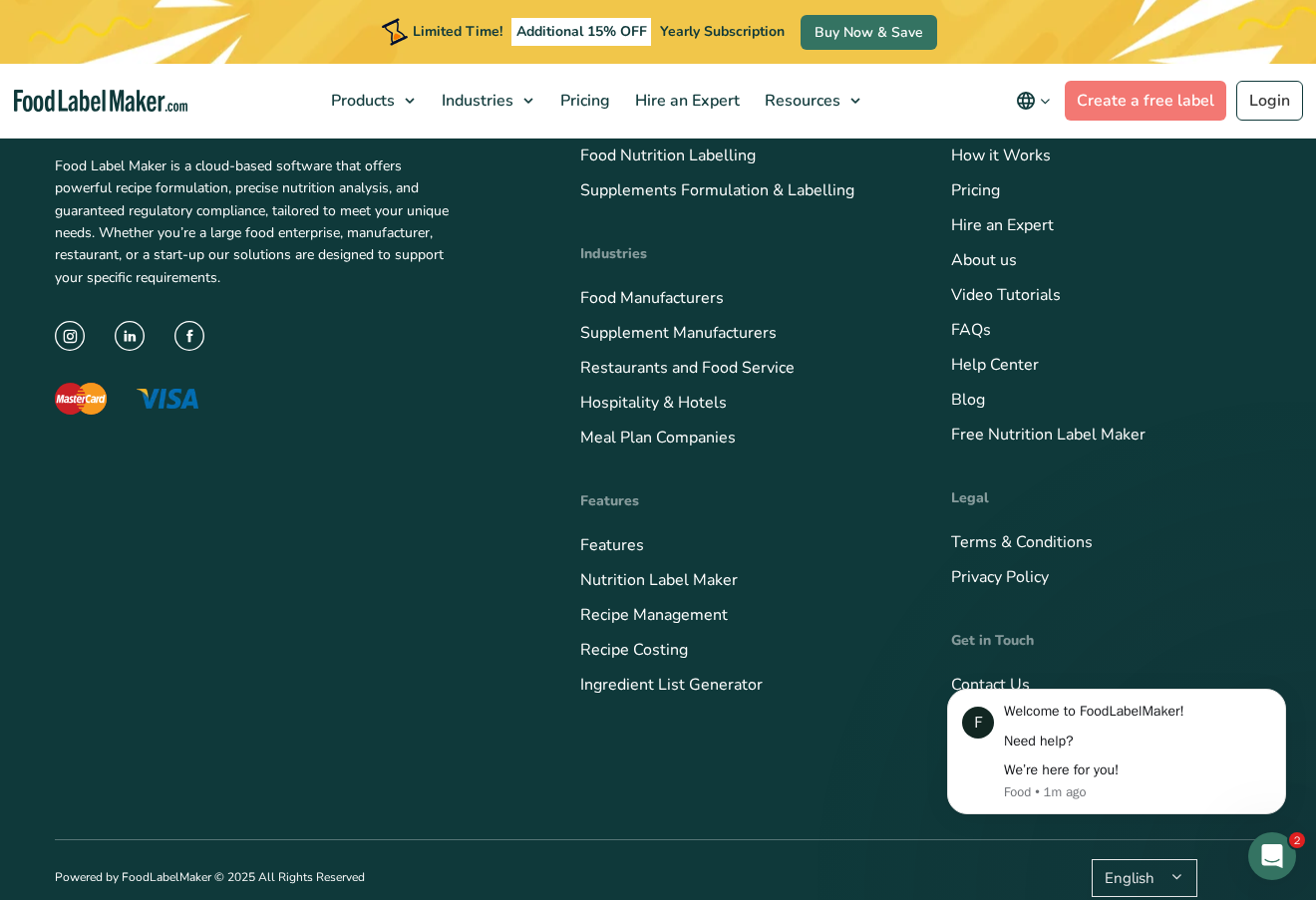 scroll, scrollTop: 1212, scrollLeft: 0, axis: vertical 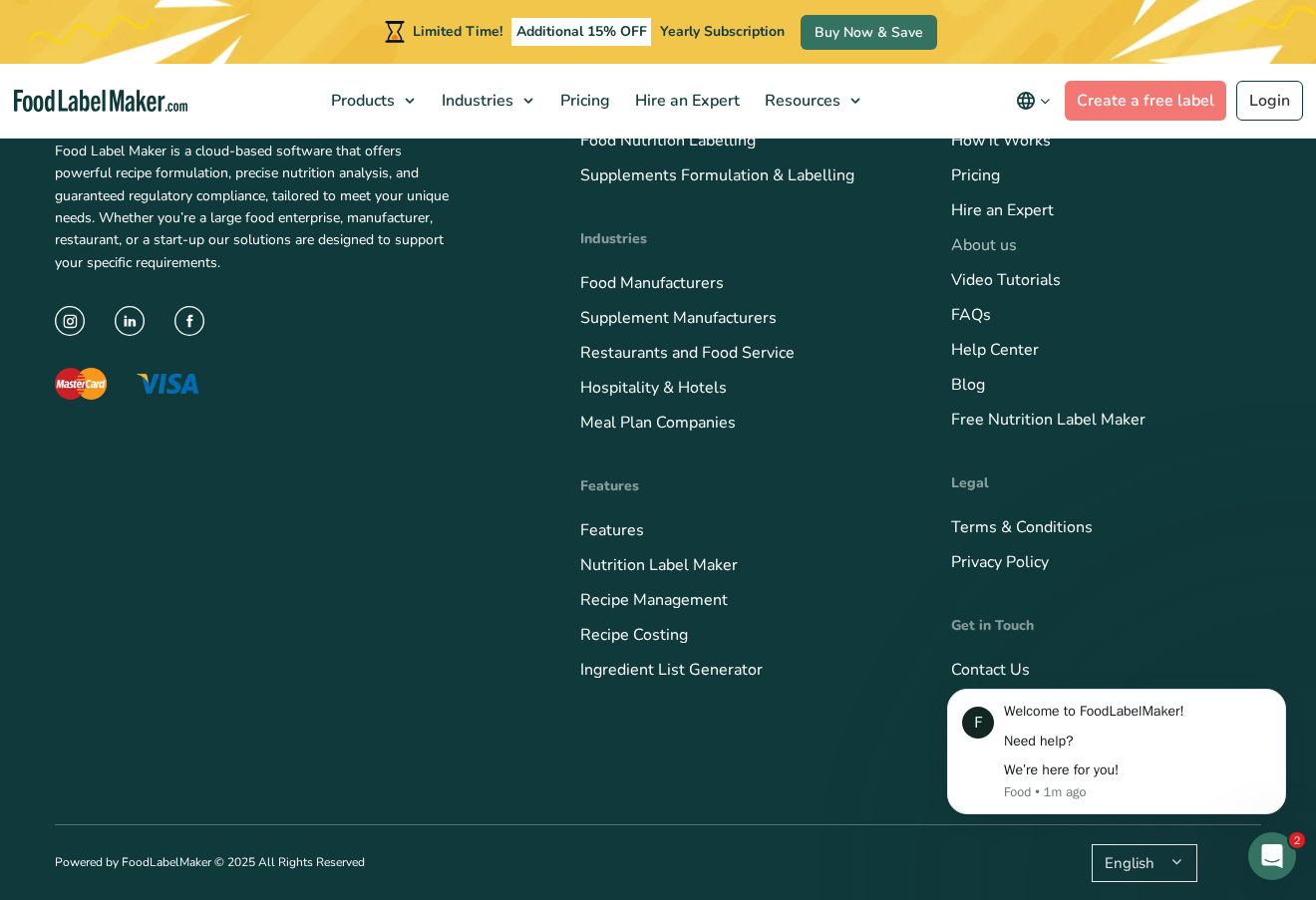 click on "About us" at bounding box center [984, 245] 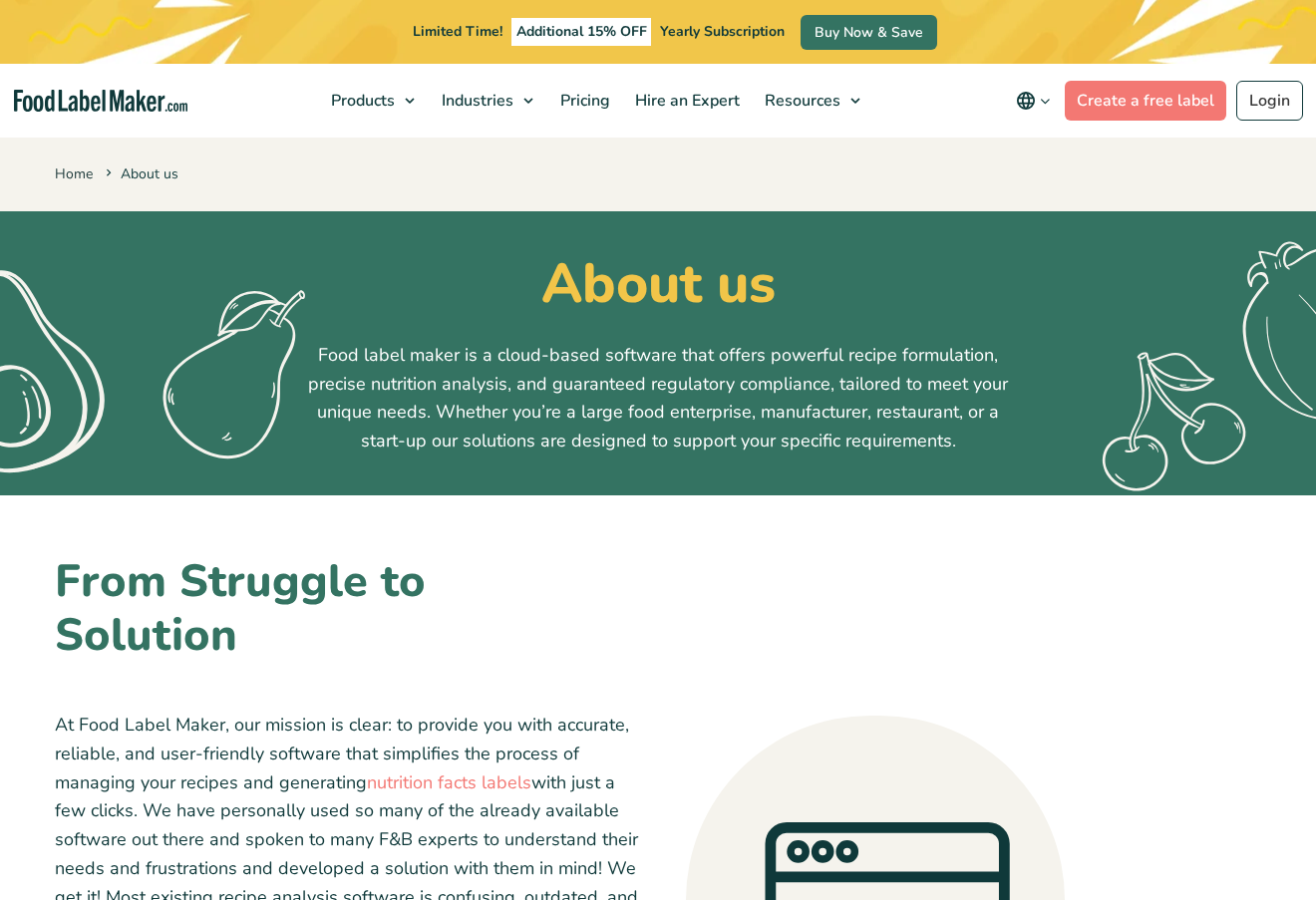 scroll, scrollTop: 0, scrollLeft: 0, axis: both 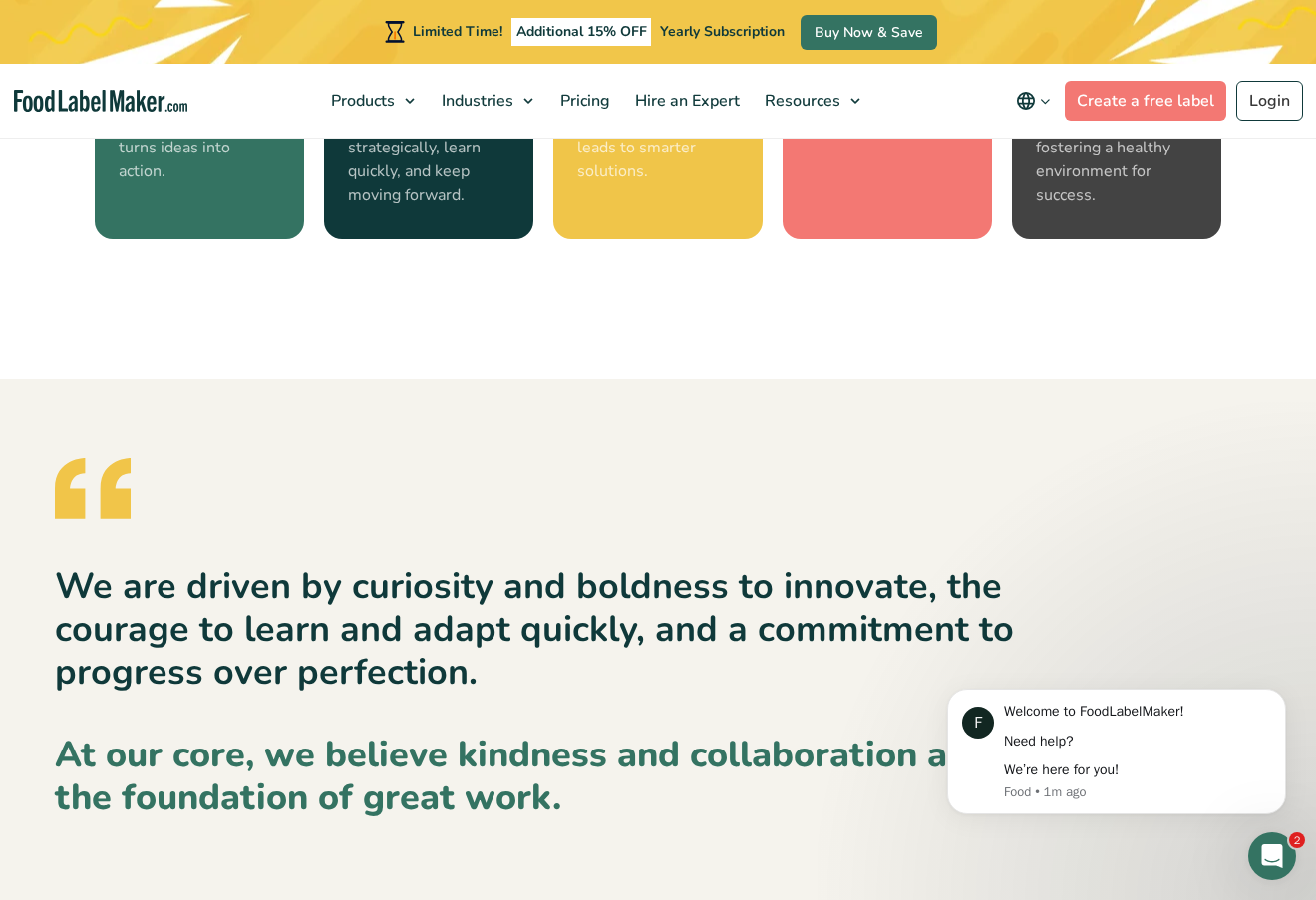 click on "Terms & Conditions" at bounding box center (1022, 1413) 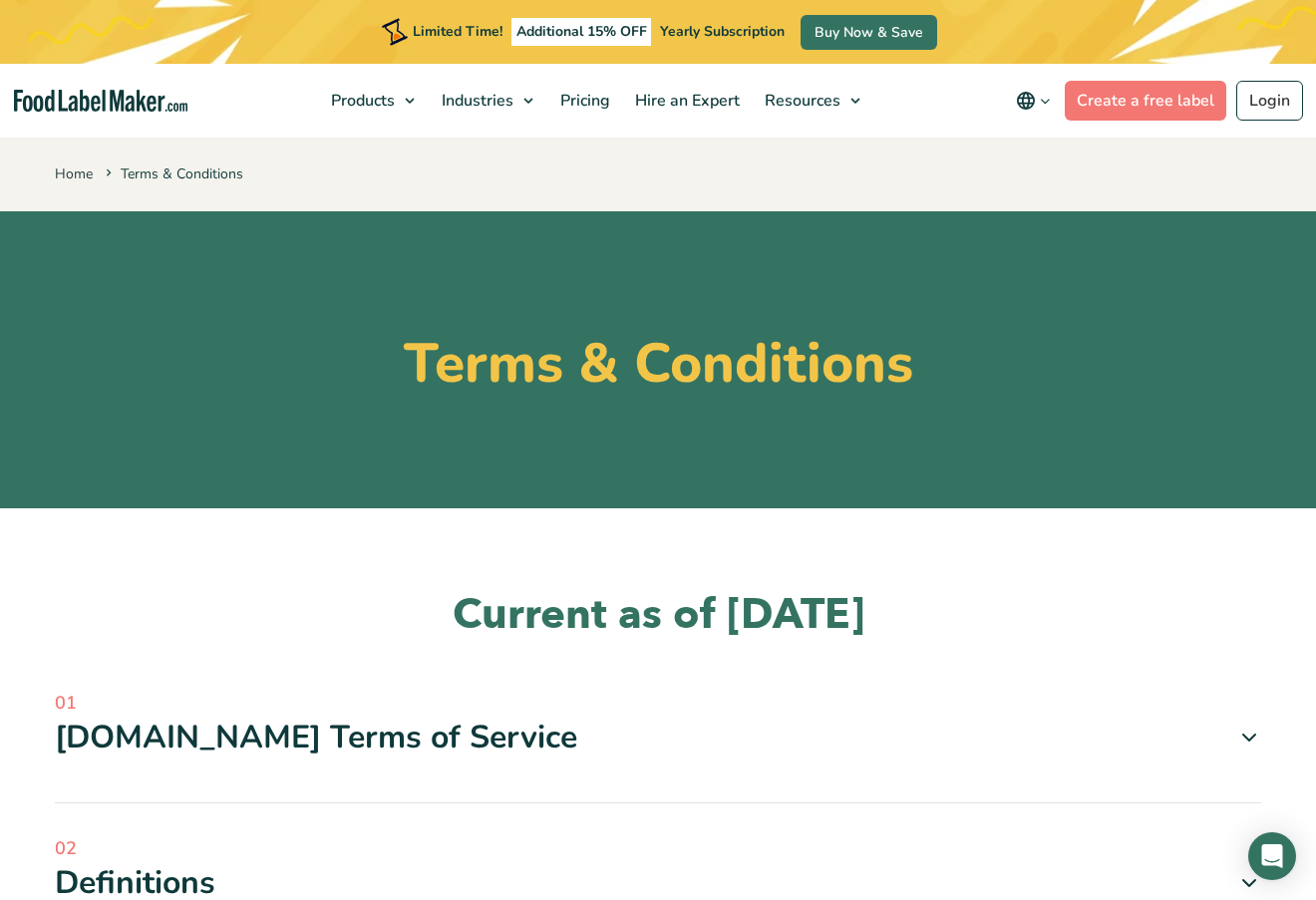 scroll, scrollTop: 383, scrollLeft: 0, axis: vertical 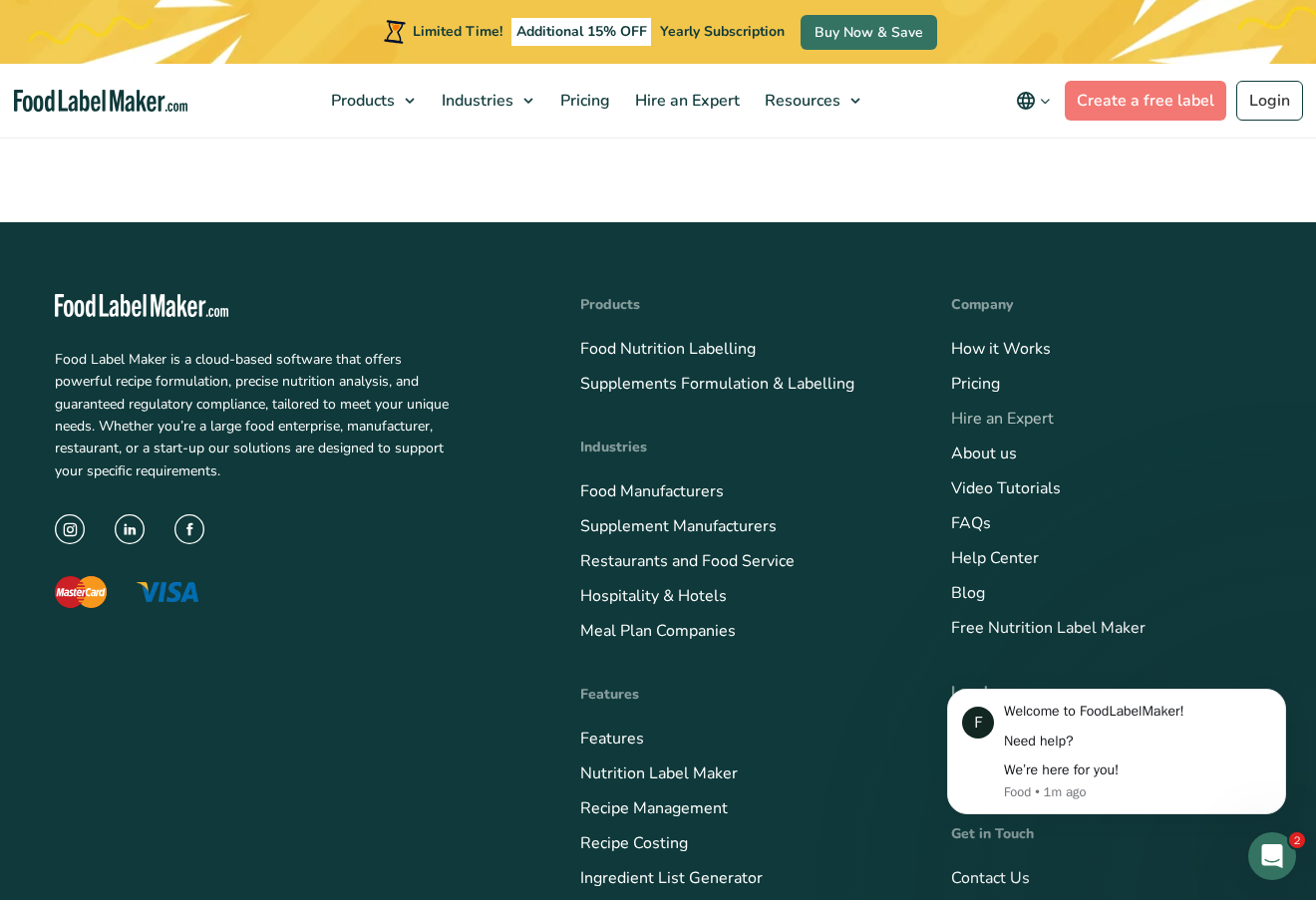 click on "Hire an Expert" at bounding box center [1002, 419] 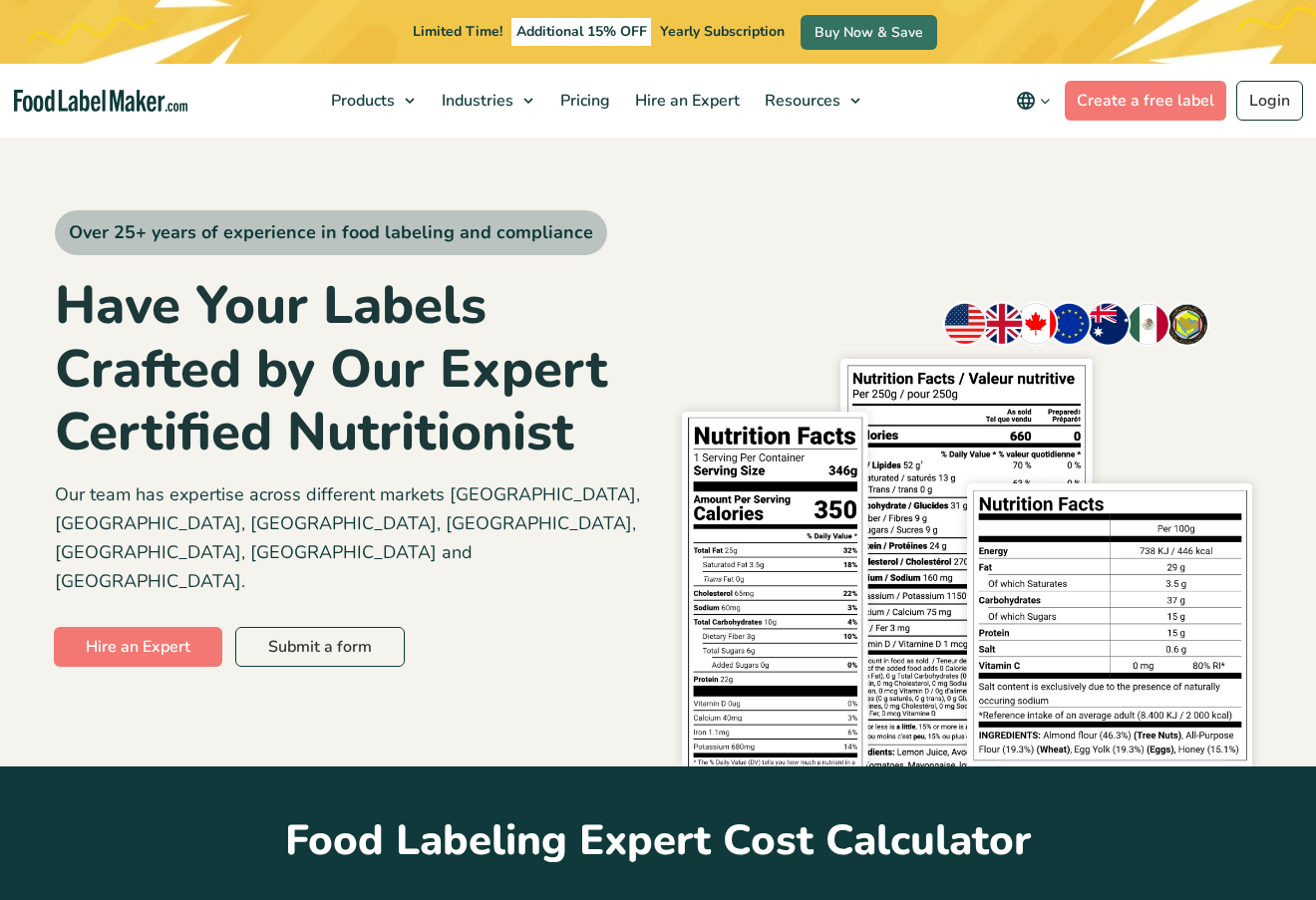 scroll, scrollTop: 498, scrollLeft: 0, axis: vertical 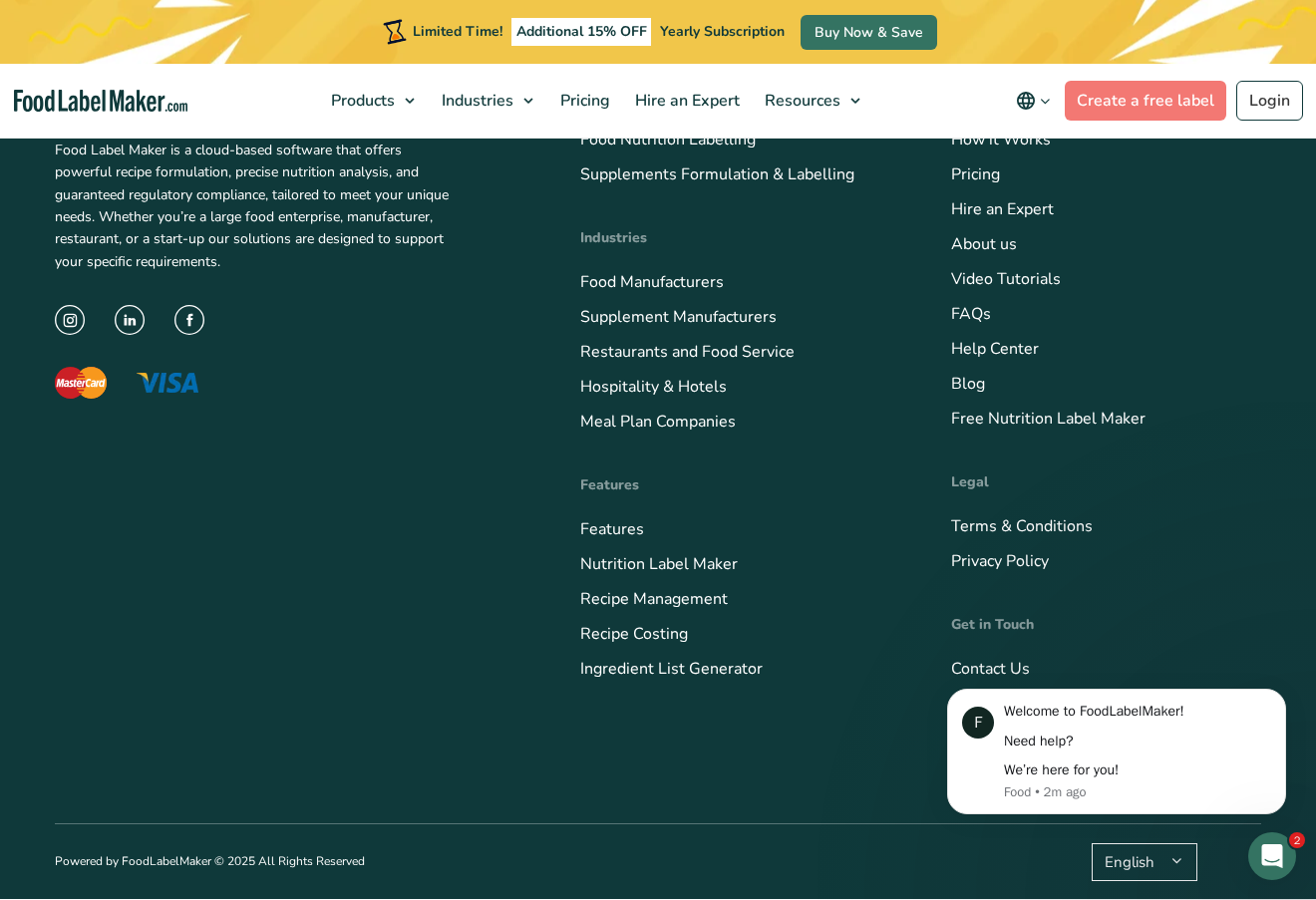 click on "F Welcome to FoodLabelMaker!    Need help?    We’re here for you! Food • 2m ago" at bounding box center (1117, 752) 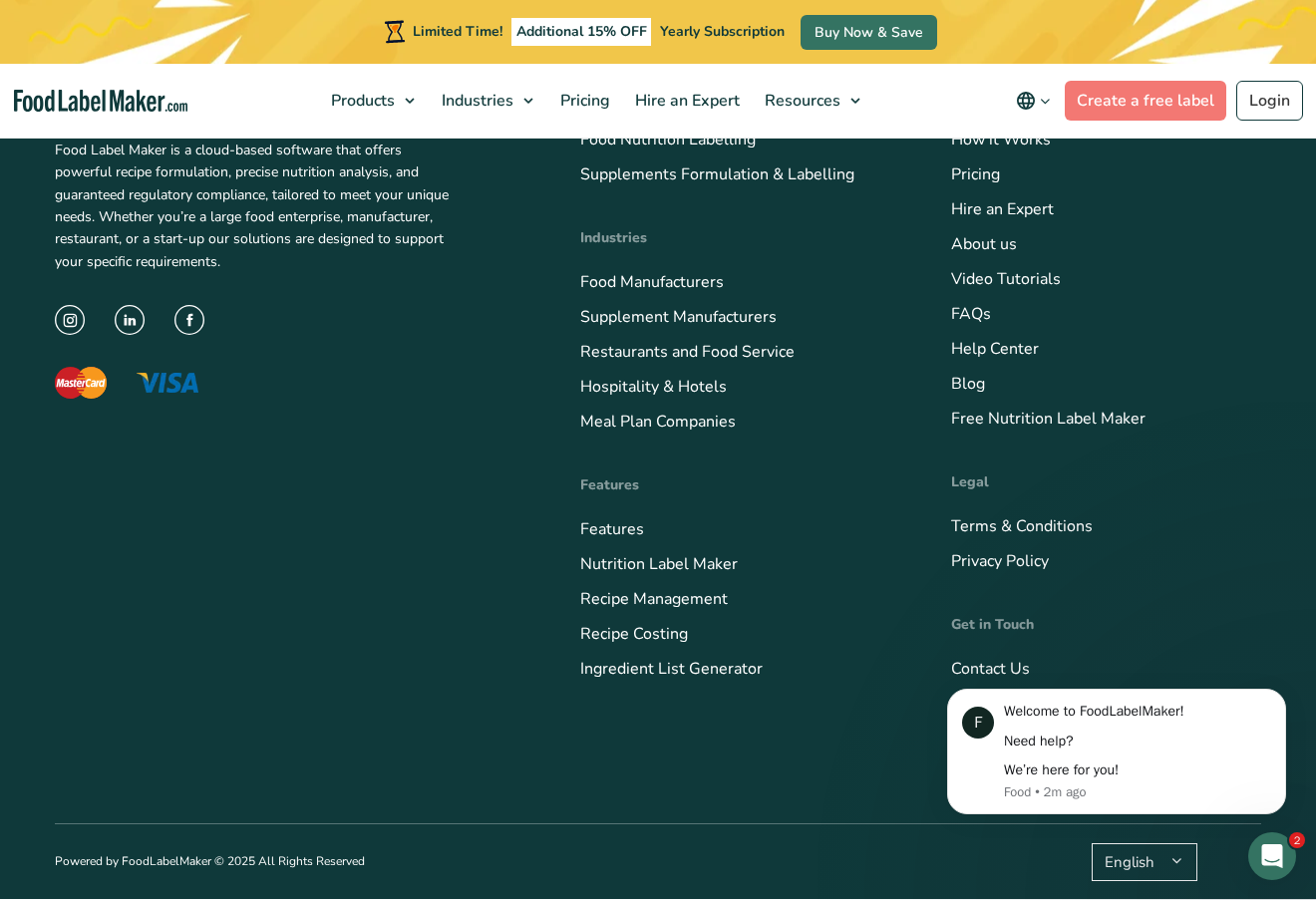 click on "F Welcome to FoodLabelMaker!    Need help?    We’re here for you! Food • 2m ago" 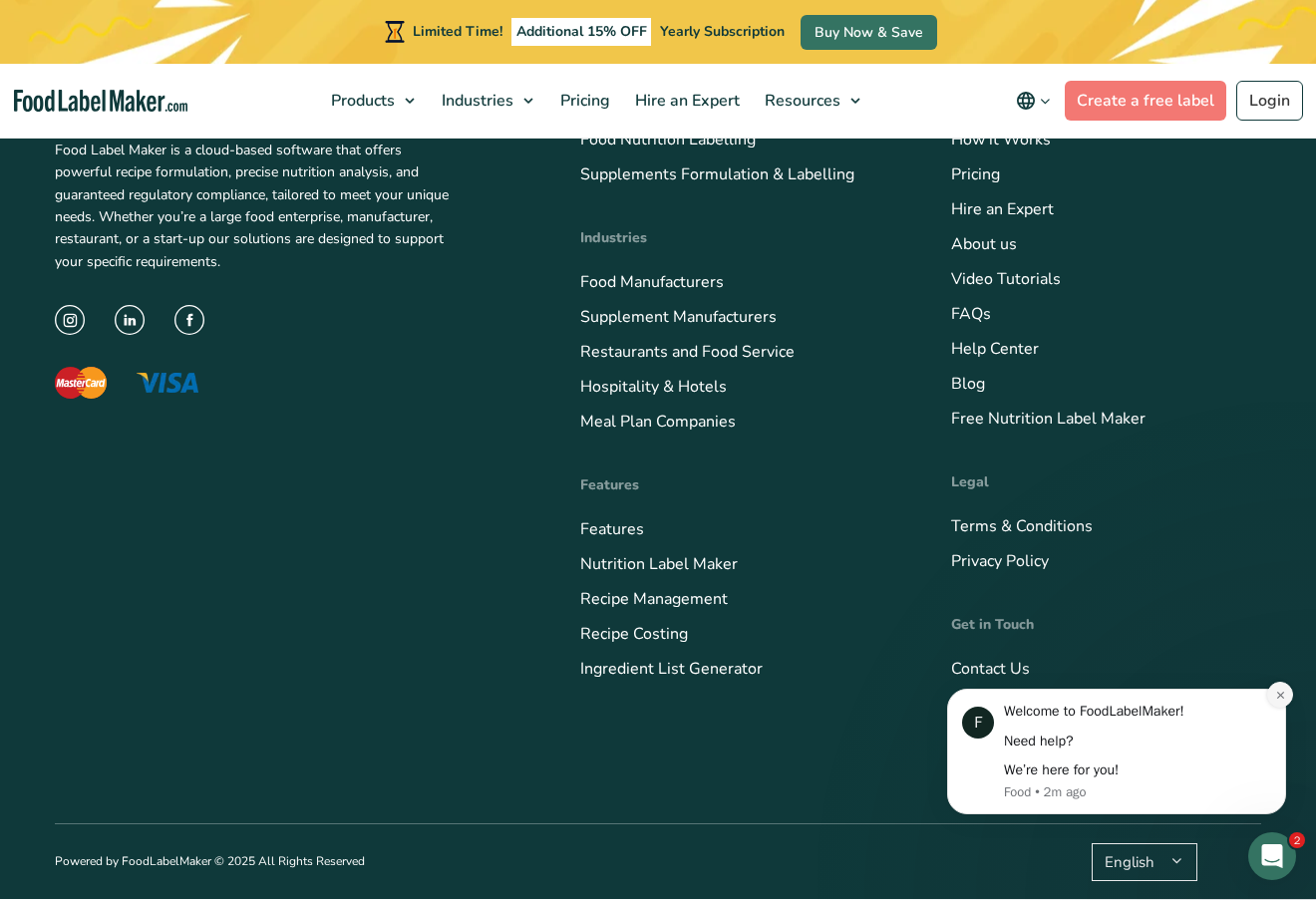 click at bounding box center [1280, 695] 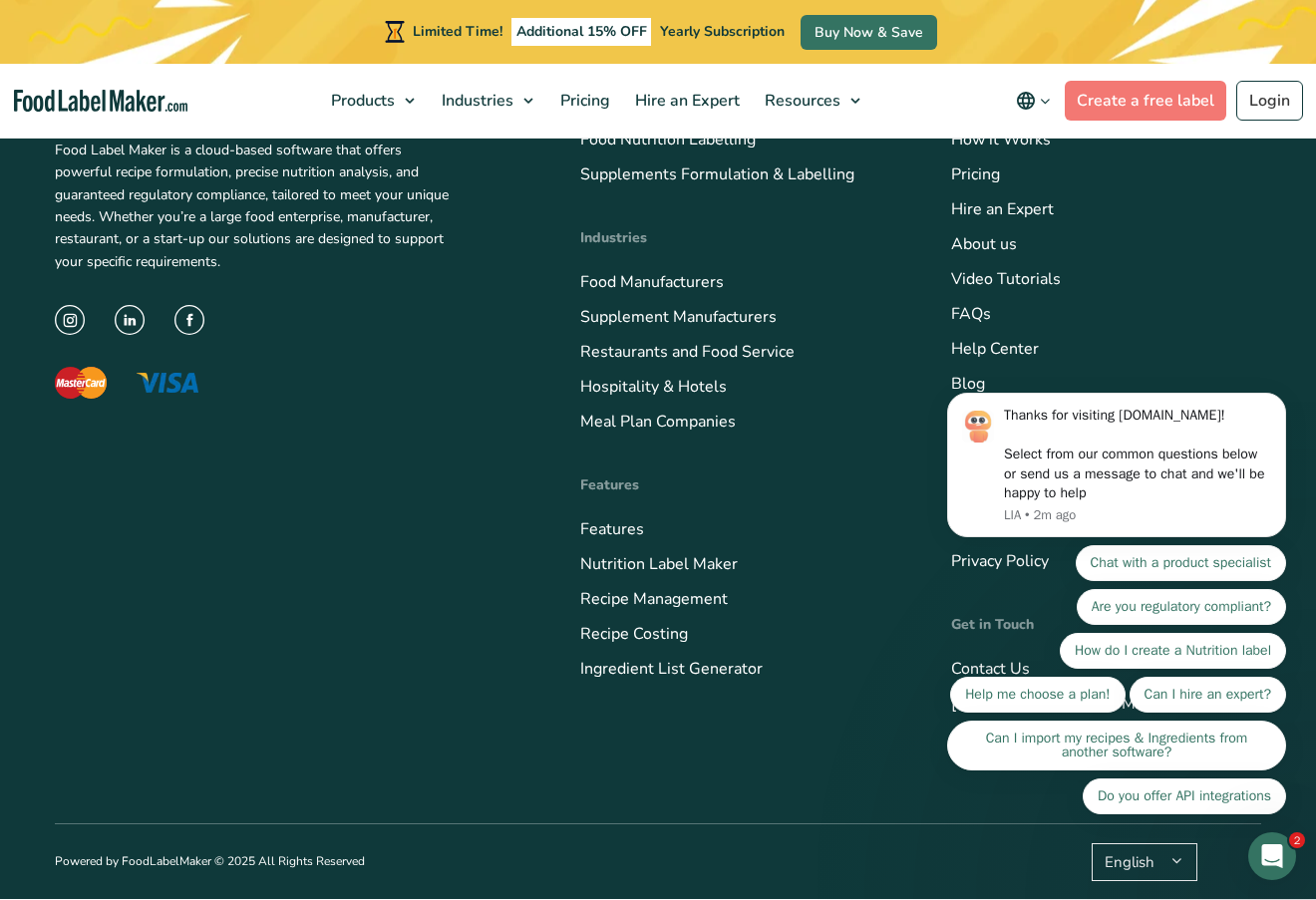click on "Products
Food Nutrition Labelling
Supplements Formulation & Labelling
Industries
Food Manufacturers
Supplement Manufacturers
Restaurants and Food Service
Hospitality & Hotels
Meal Plan Companies
Features
Features
Nutrition Label Maker
Recipe Management
Recipe Costing
Ingredient List Generator" at bounding box center (735, 418) 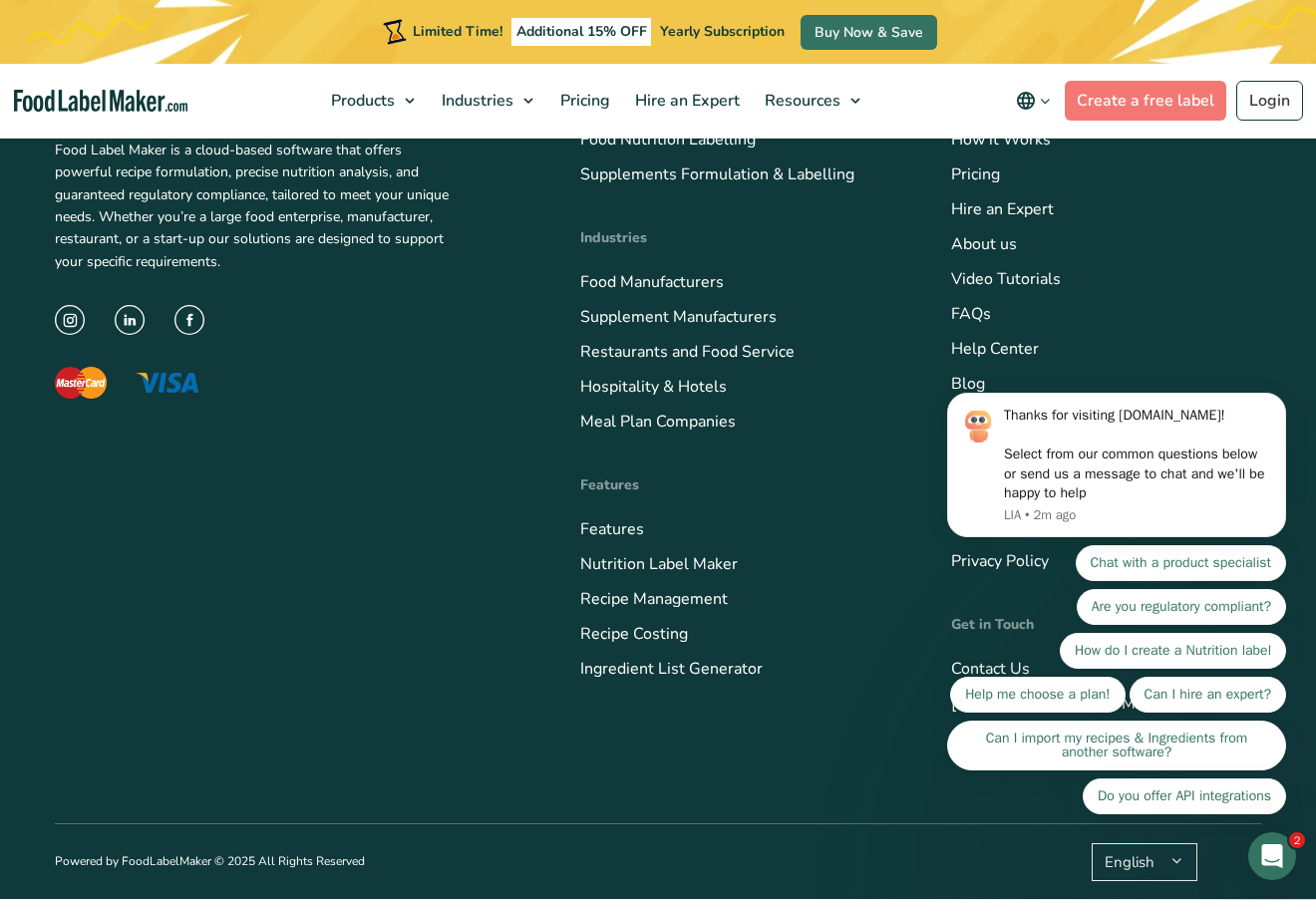 click on "Thanks for visiting FoodLabelMaker.com! Select from our common questions below or send us a message to chat and we'll be happy to help LIA • 2m ago Chat with a product specialist Are you regulatory compliant? How do I create a Nutrition label Help me choose a plan! Can I hire an expert? Can I import my recipes & Ingredients from another software? Do you offer API integrations" at bounding box center [1117, 469] 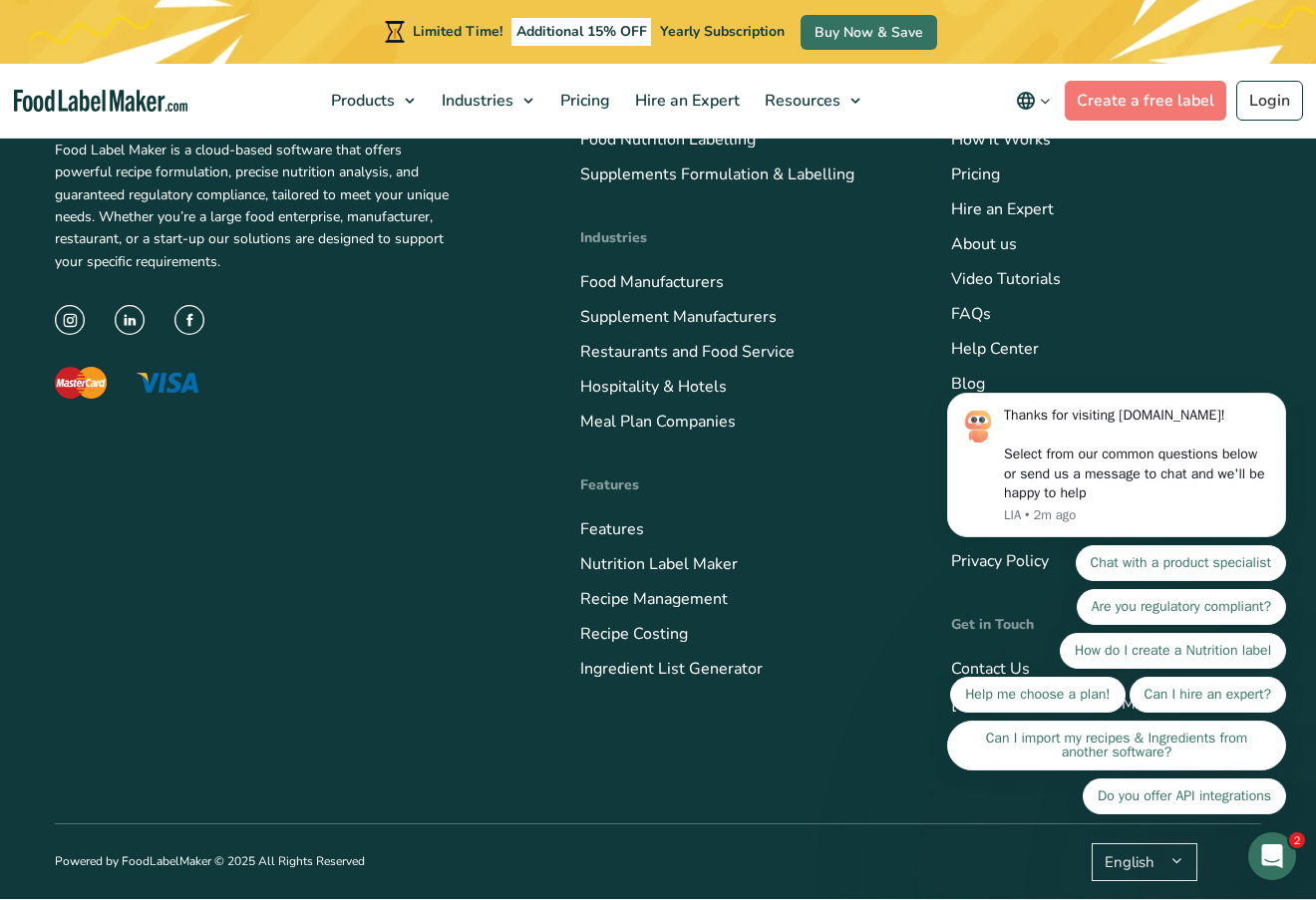 click on "Chat with a product specialist Are you regulatory compliant? How do I create a Nutrition label Help me choose a plan! Can I hire an expert? Can I import my recipes & Ingredients from another software? Do you offer API integrations" at bounding box center (1117, 680) 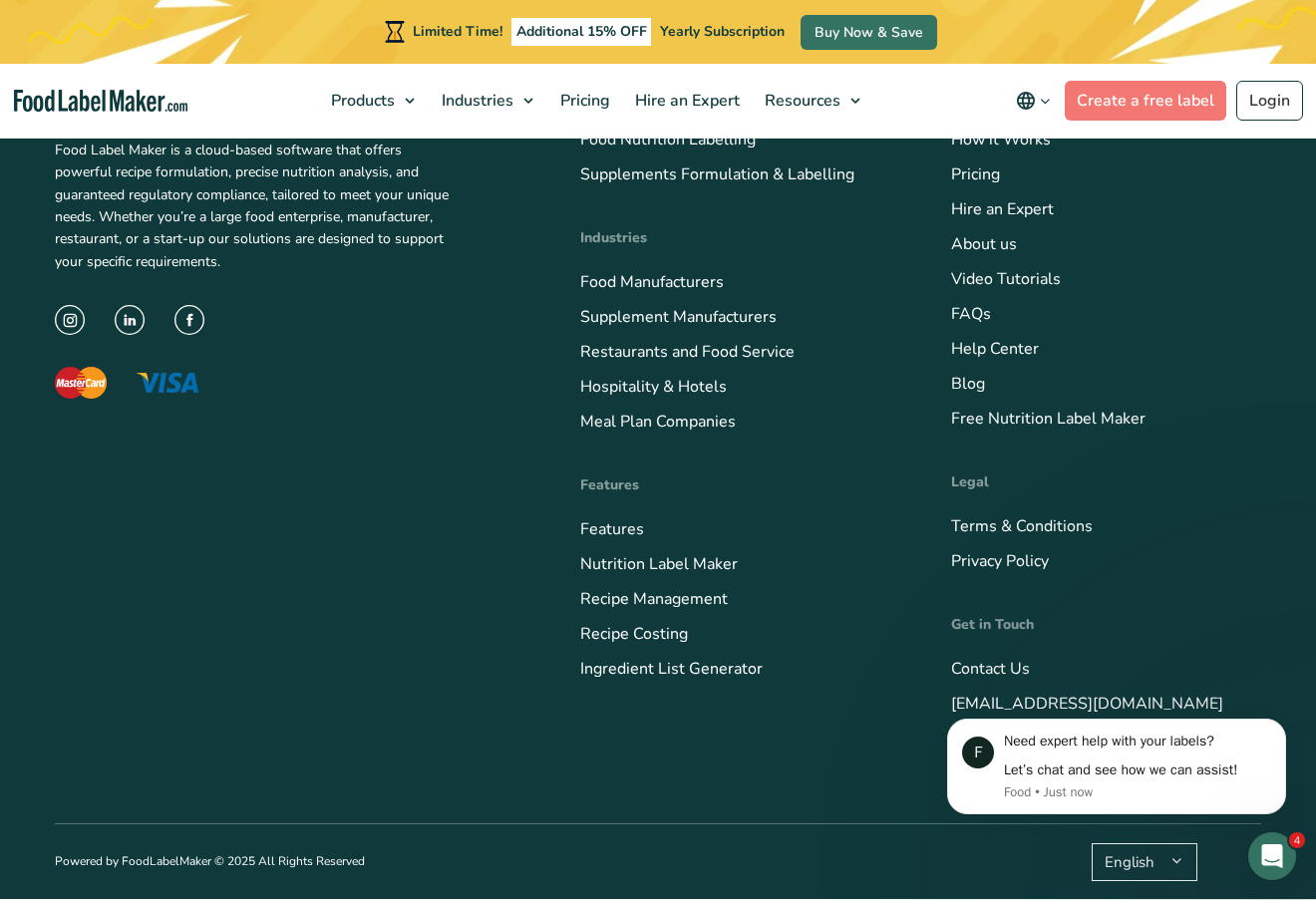 scroll, scrollTop: 8064, scrollLeft: 0, axis: vertical 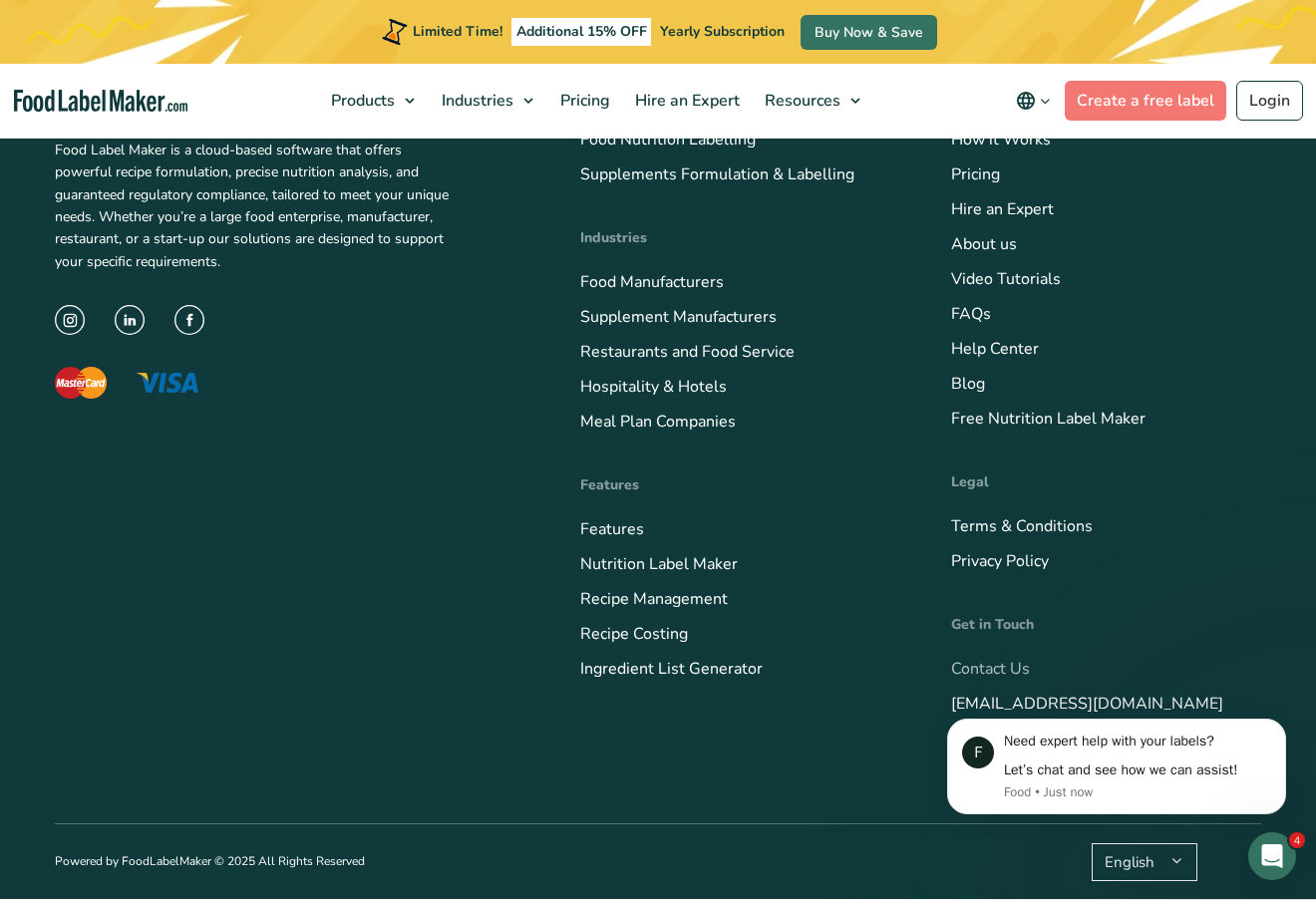 click on "Contact Us" at bounding box center (990, 669) 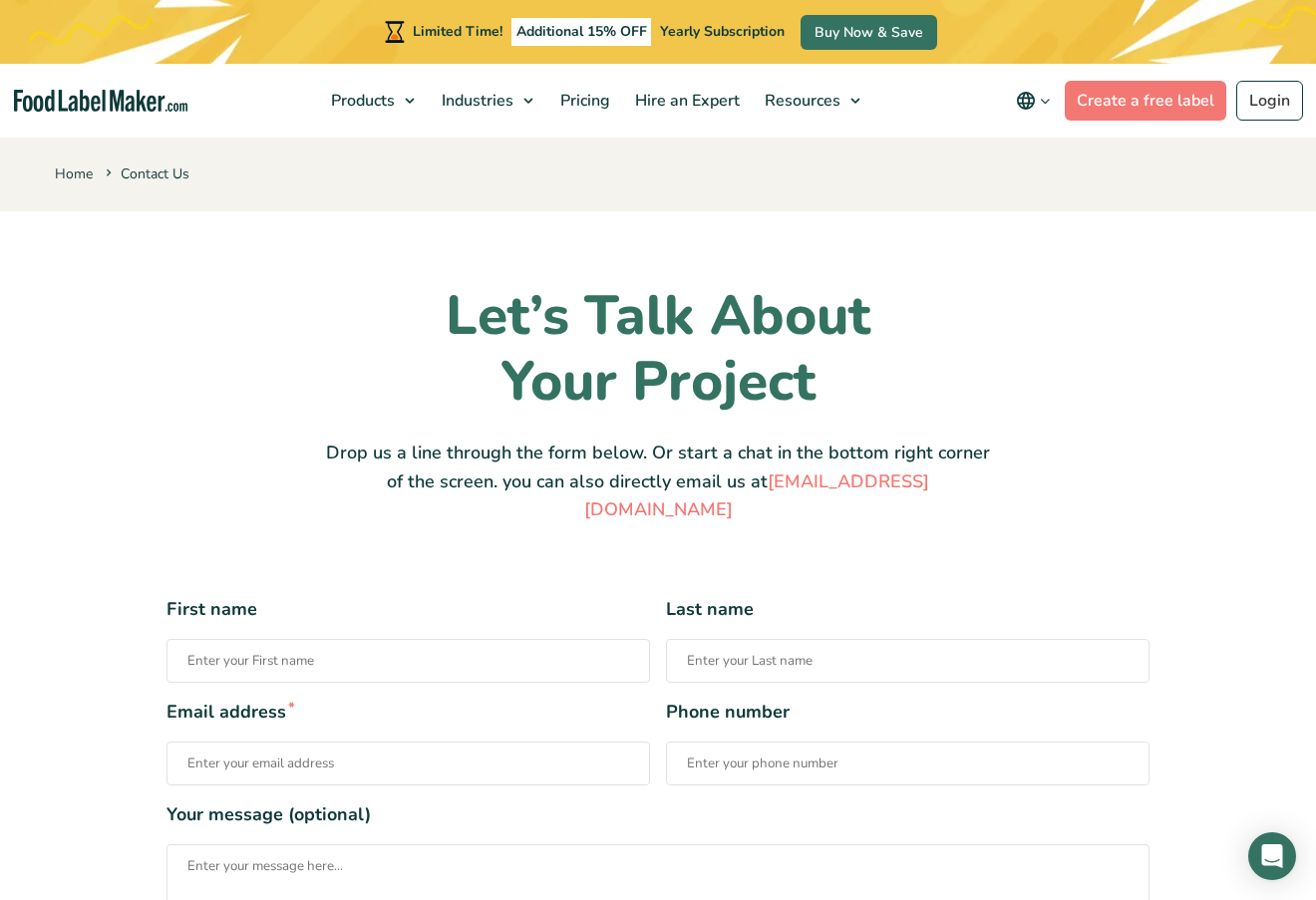 scroll, scrollTop: 0, scrollLeft: 0, axis: both 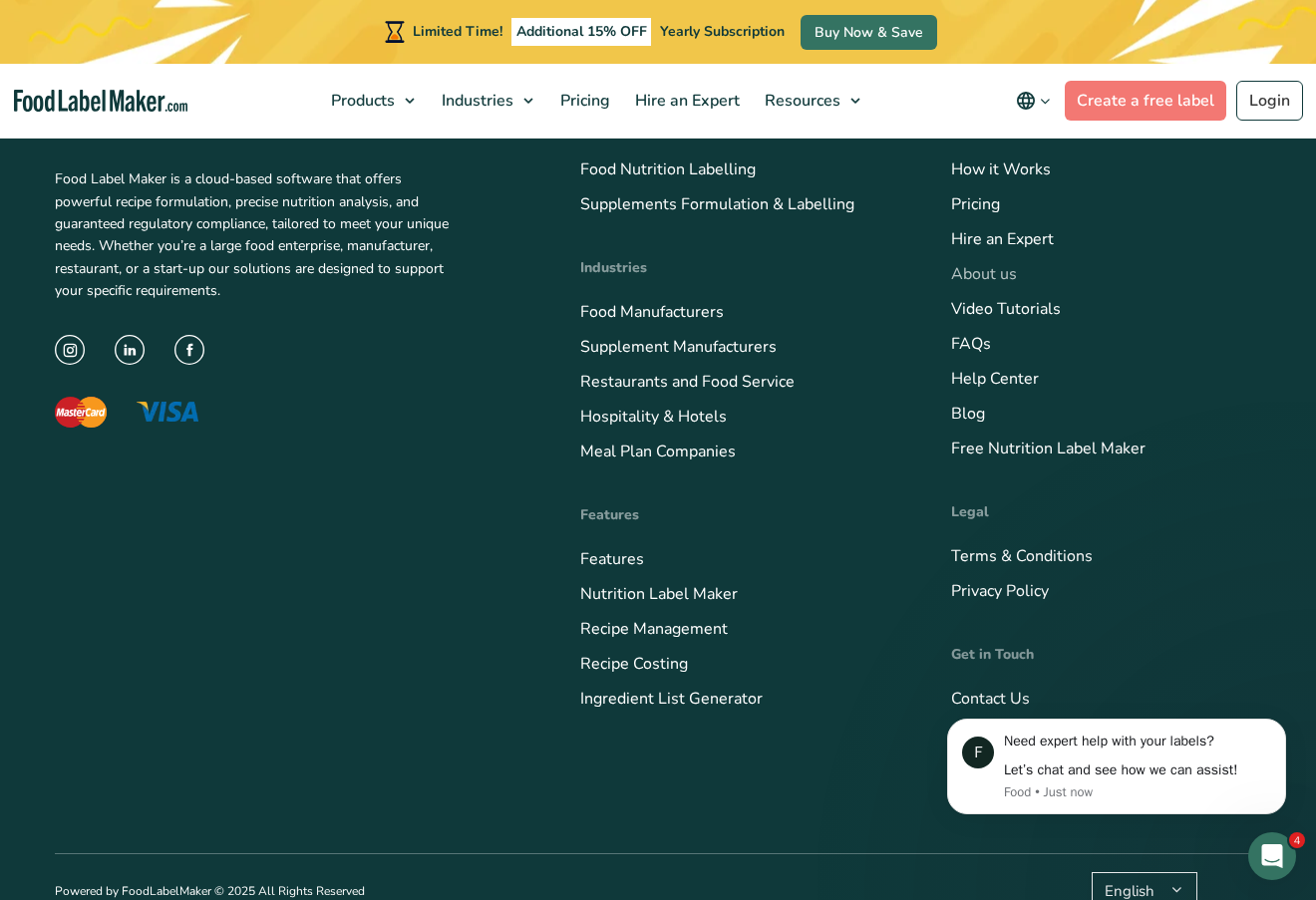click on "About us" at bounding box center (984, 274) 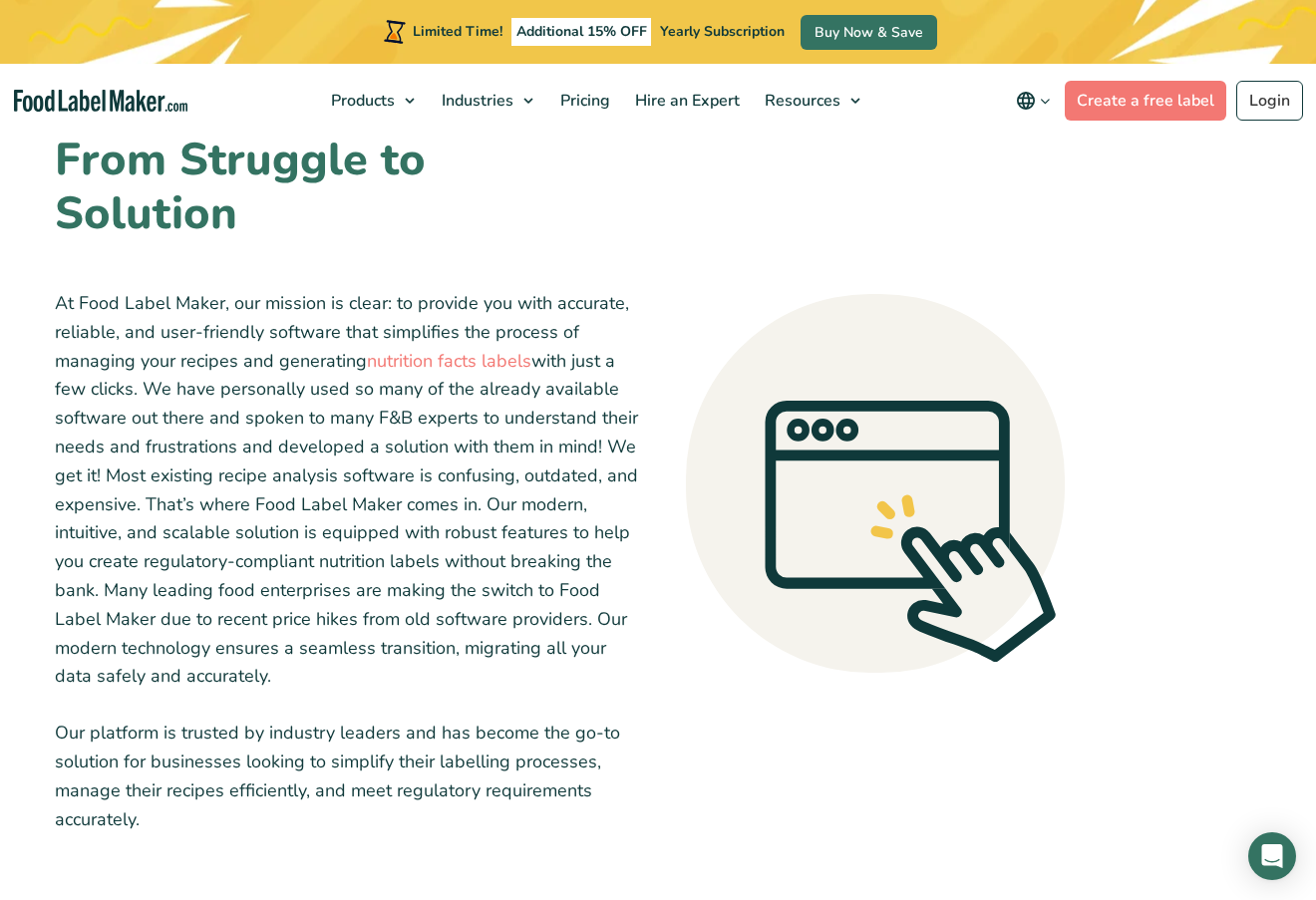 scroll, scrollTop: 0, scrollLeft: 0, axis: both 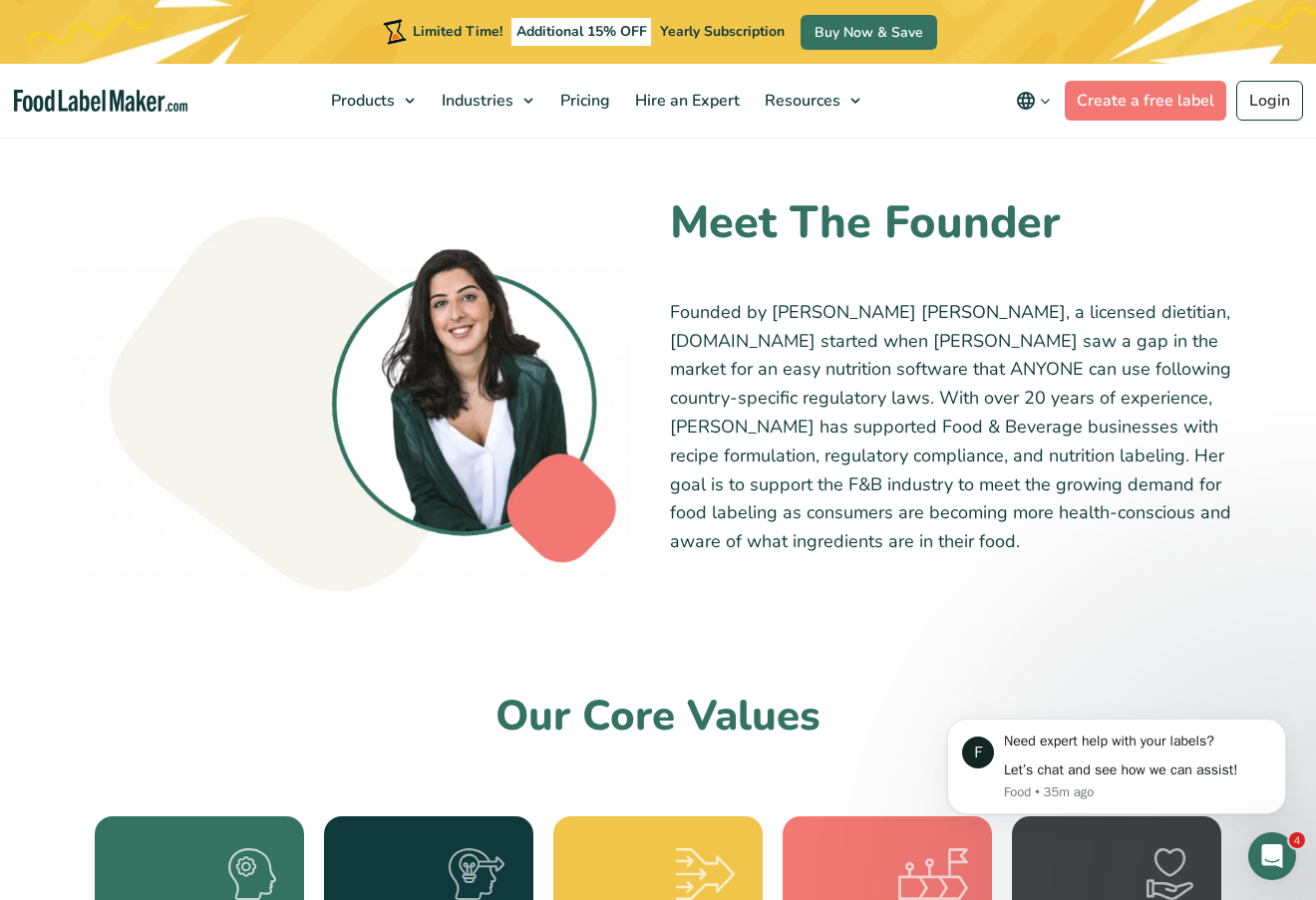 click on "Be Curious,  Be Bold
Curiosity fuels innovation; boldness turns ideas into action.
Fail Fast,  Fail Cheap,  Move Forward" at bounding box center (658, 1001) 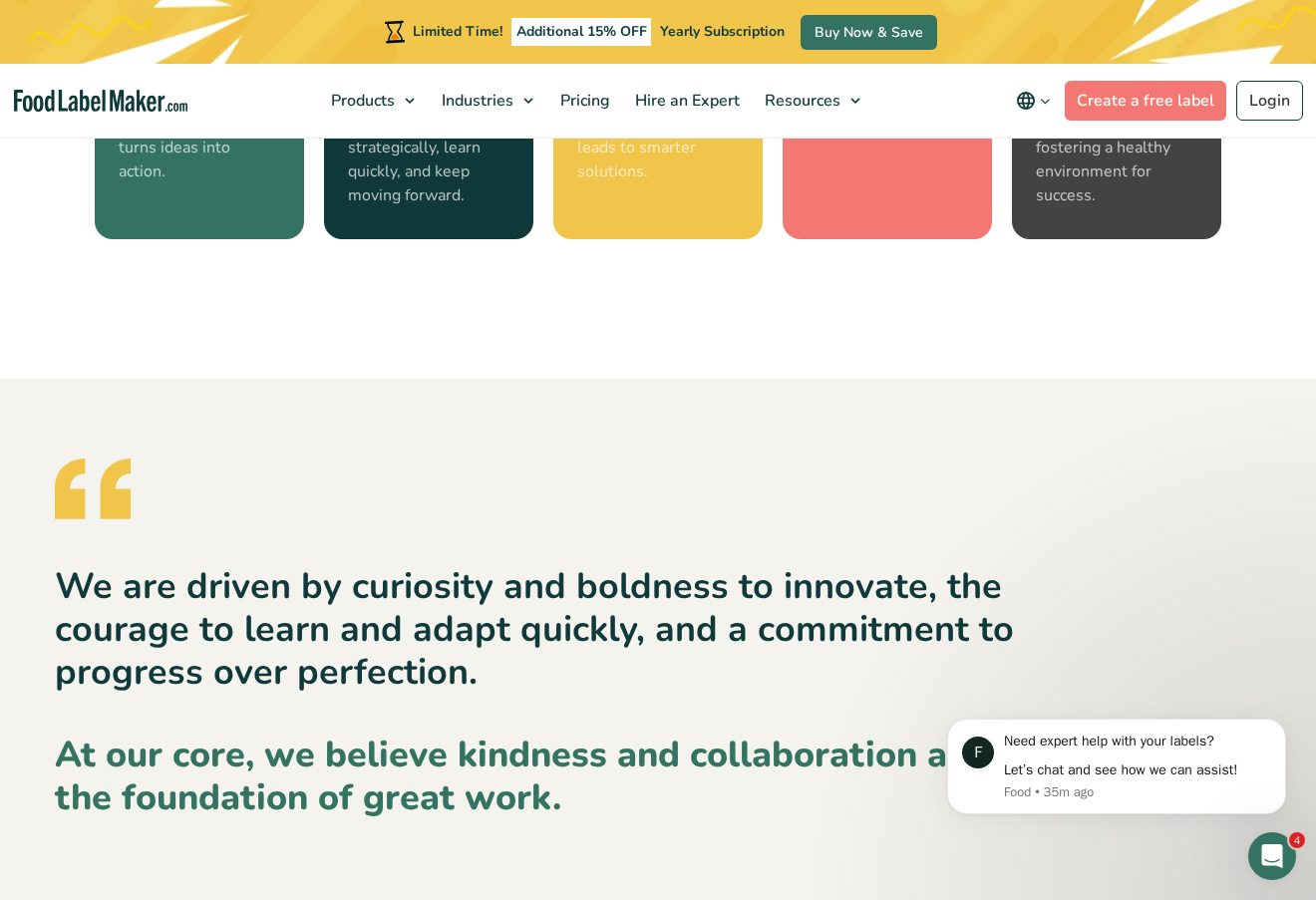 scroll, scrollTop: 2890, scrollLeft: 0, axis: vertical 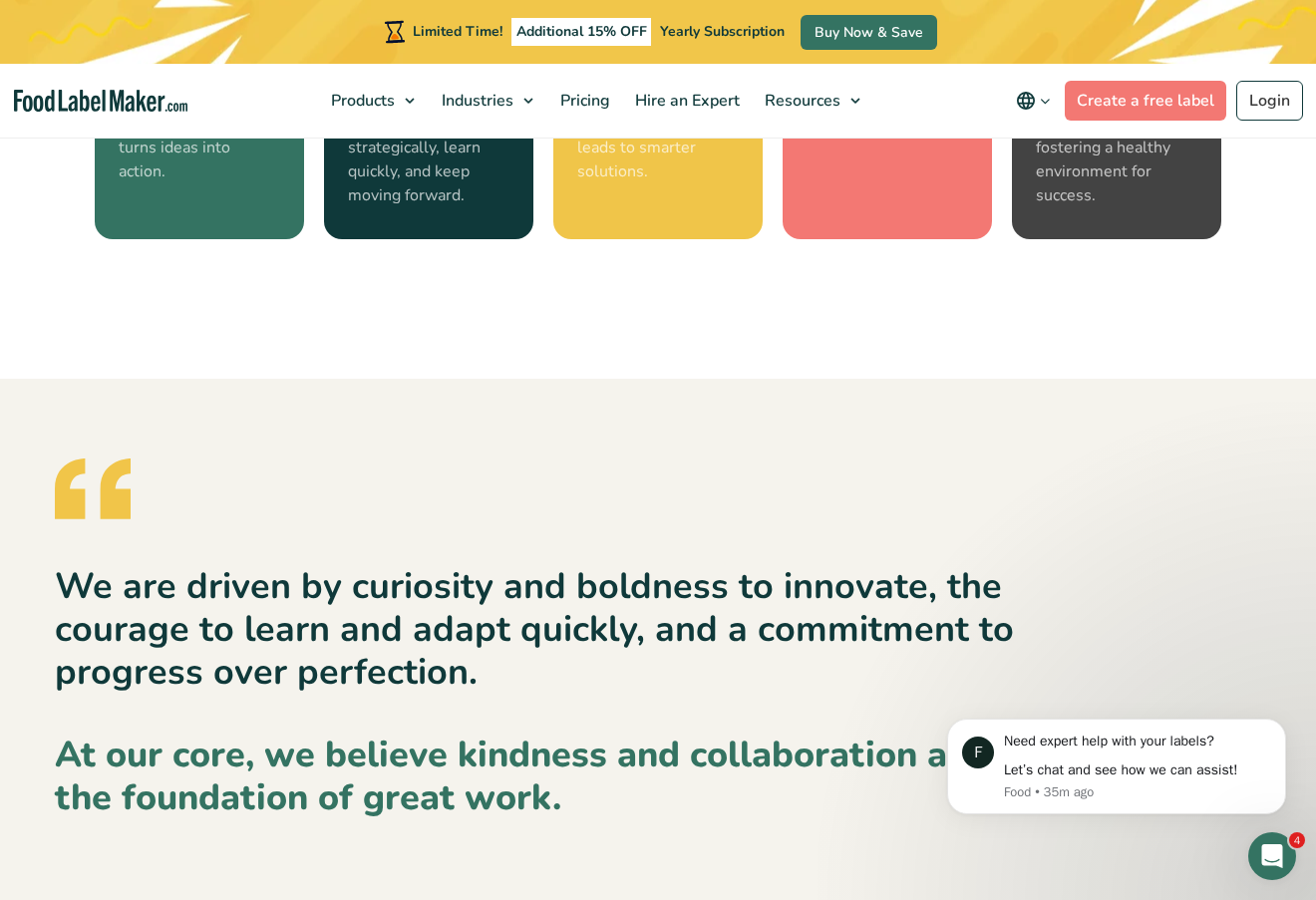 click at bounding box center (1045, 101) 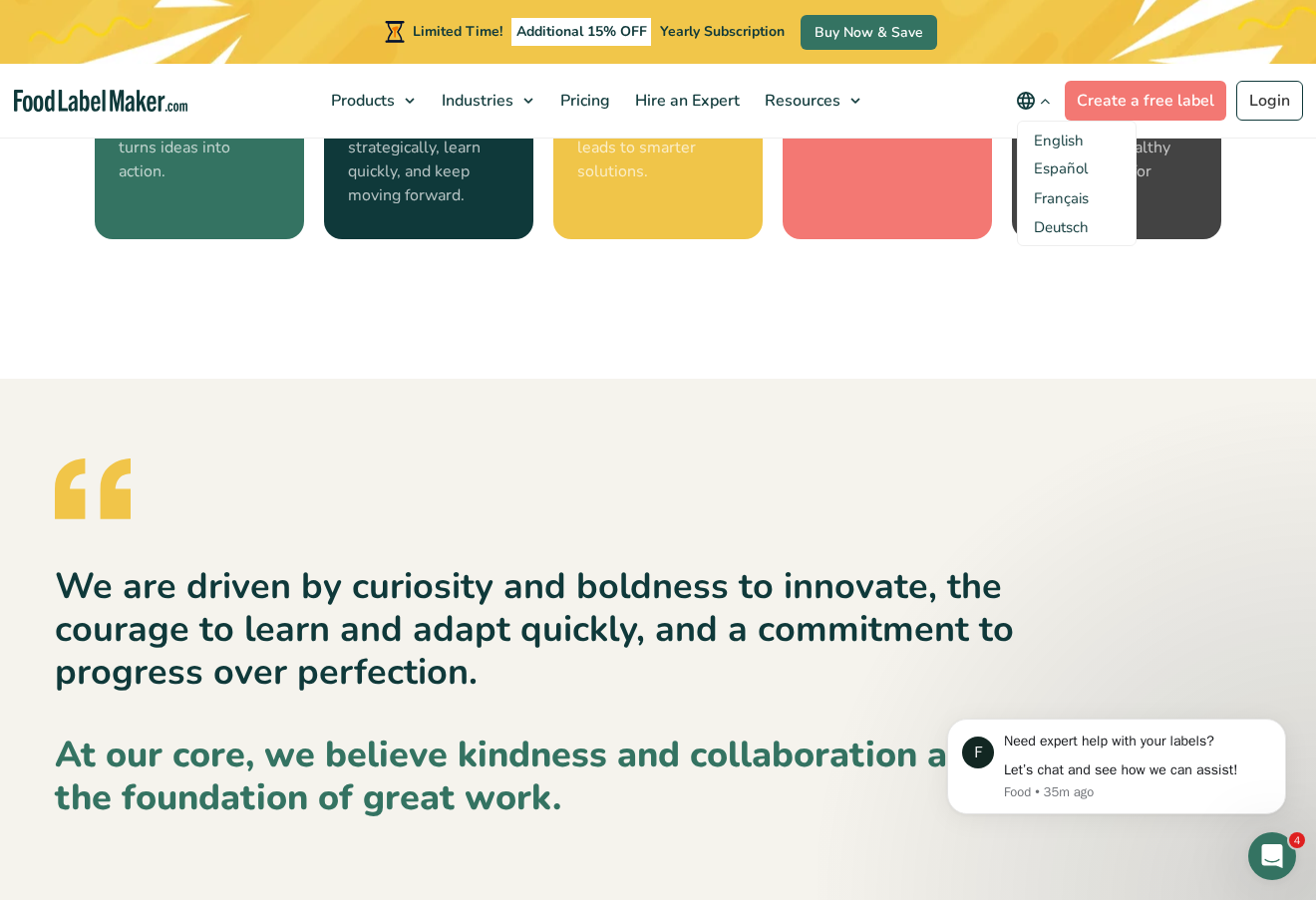 scroll, scrollTop: 2630, scrollLeft: 0, axis: vertical 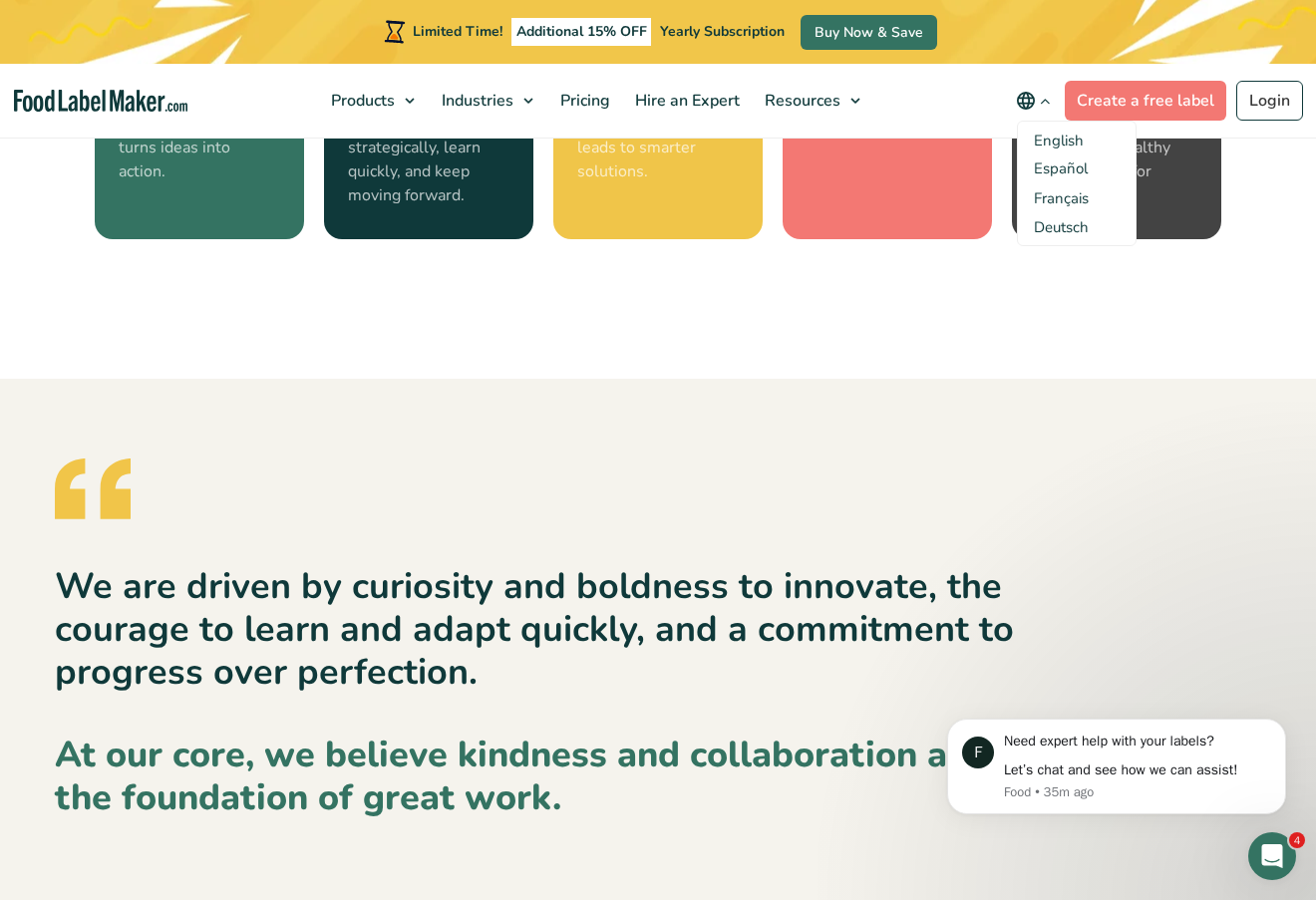 click on "About us" at bounding box center [984, 1131] 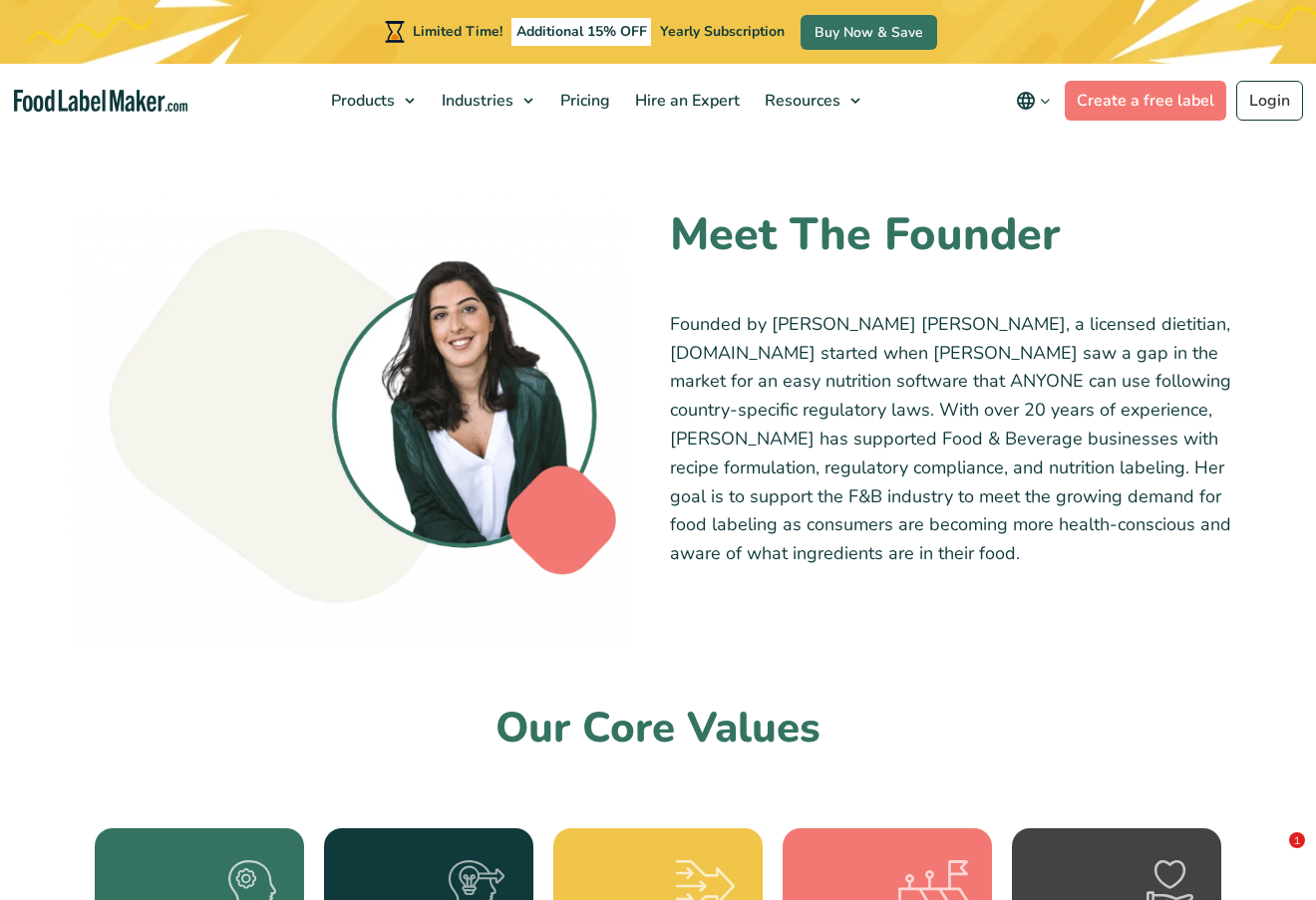 scroll, scrollTop: 1196, scrollLeft: 0, axis: vertical 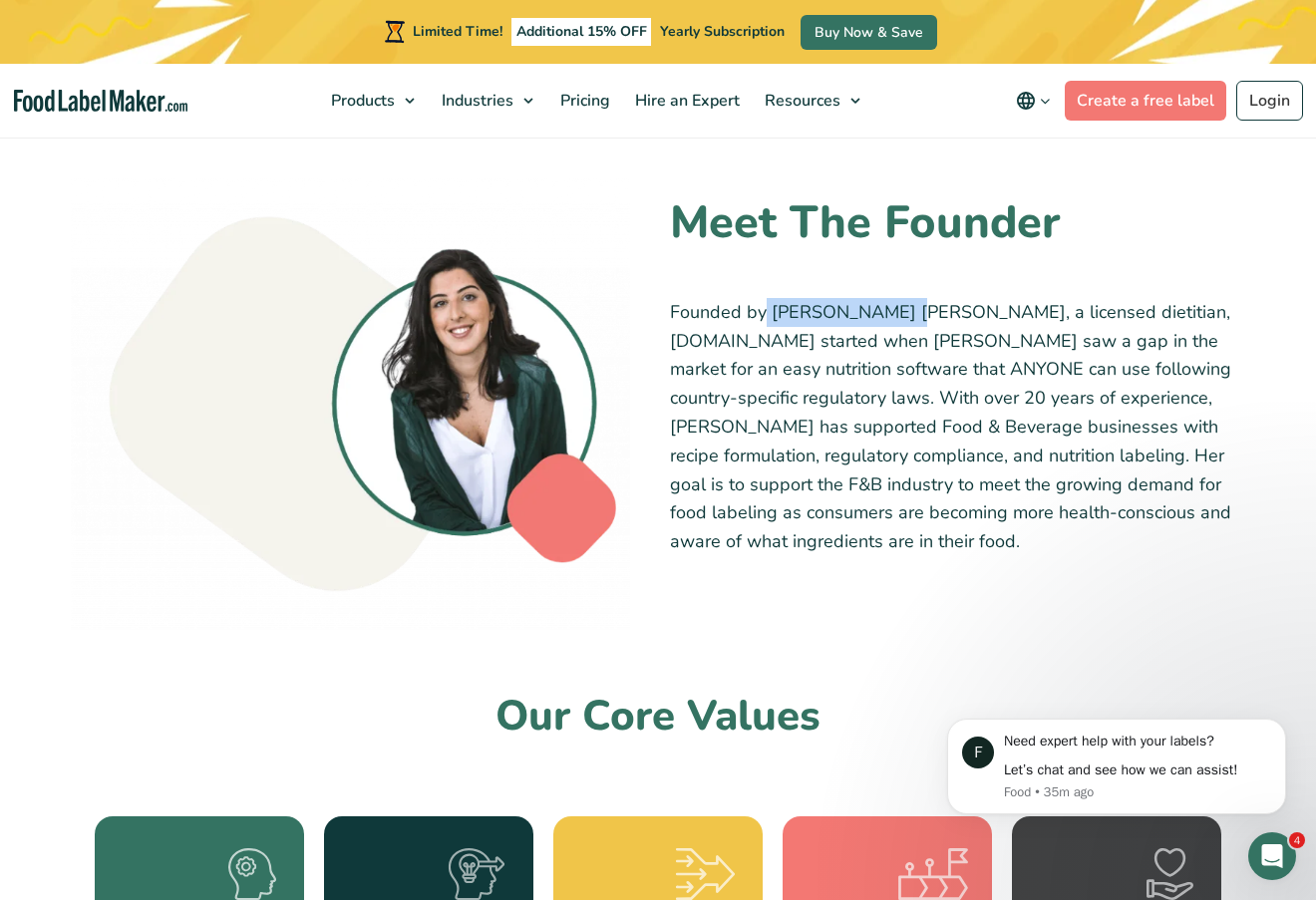 drag, startPoint x: 765, startPoint y: 328, endPoint x: 900, endPoint y: 326, distance: 135.01481 